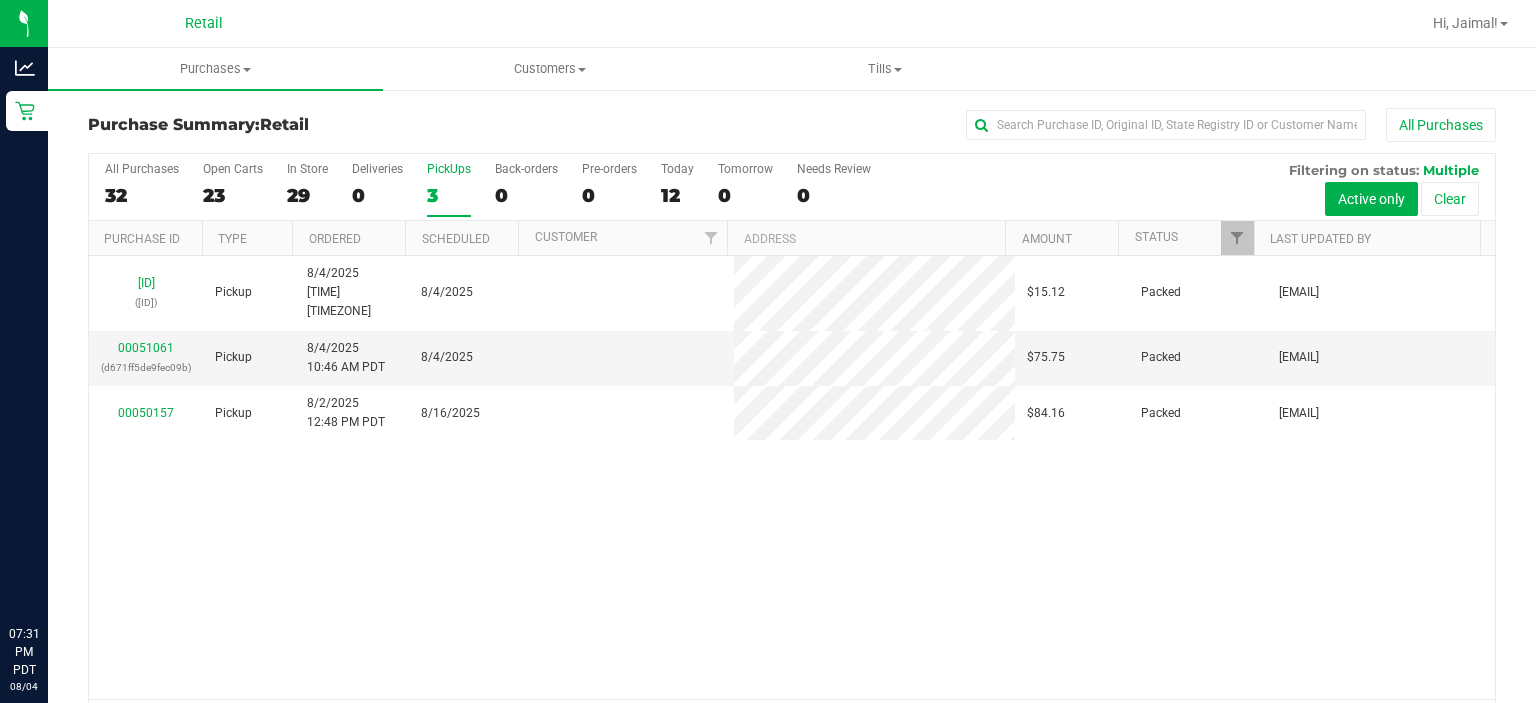scroll, scrollTop: 0, scrollLeft: 0, axis: both 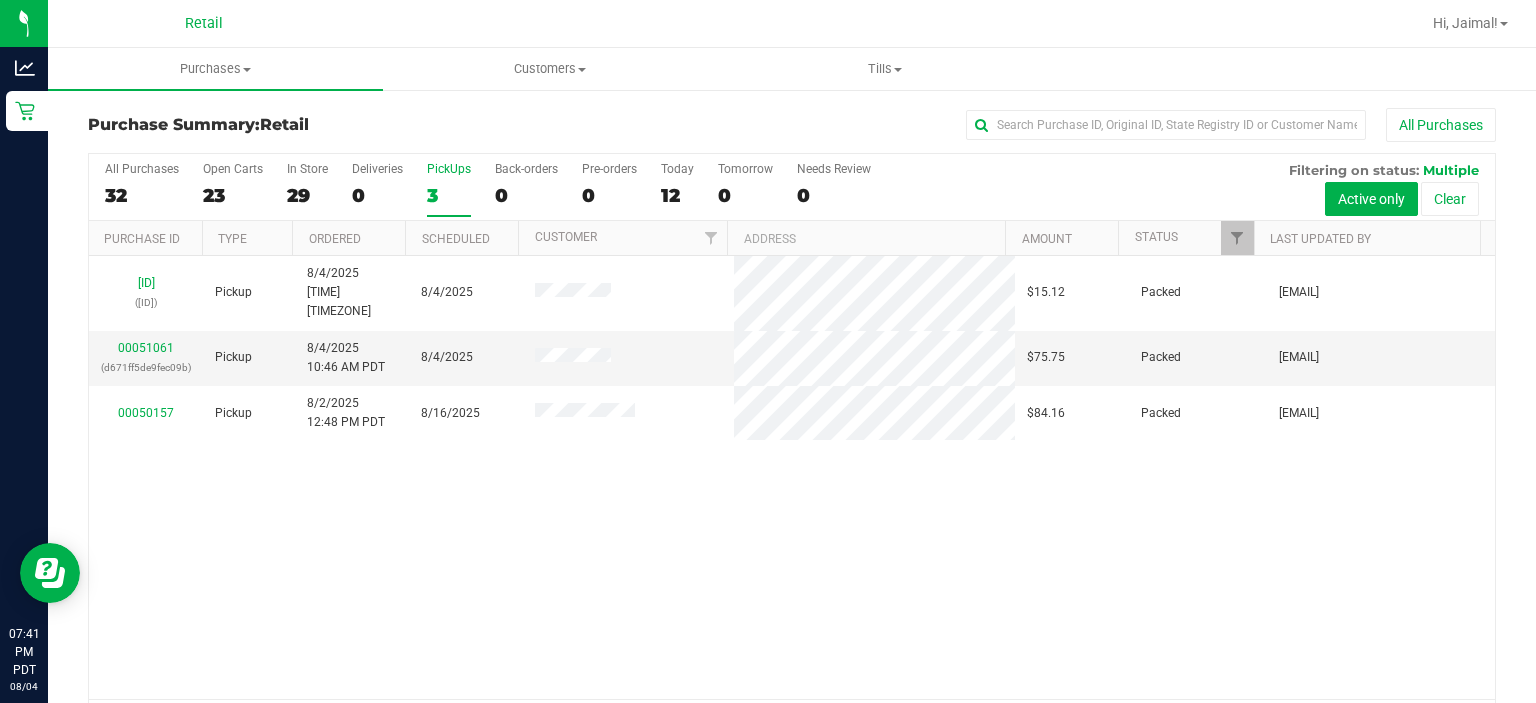 click on "PickUps
3" at bounding box center (449, 189) 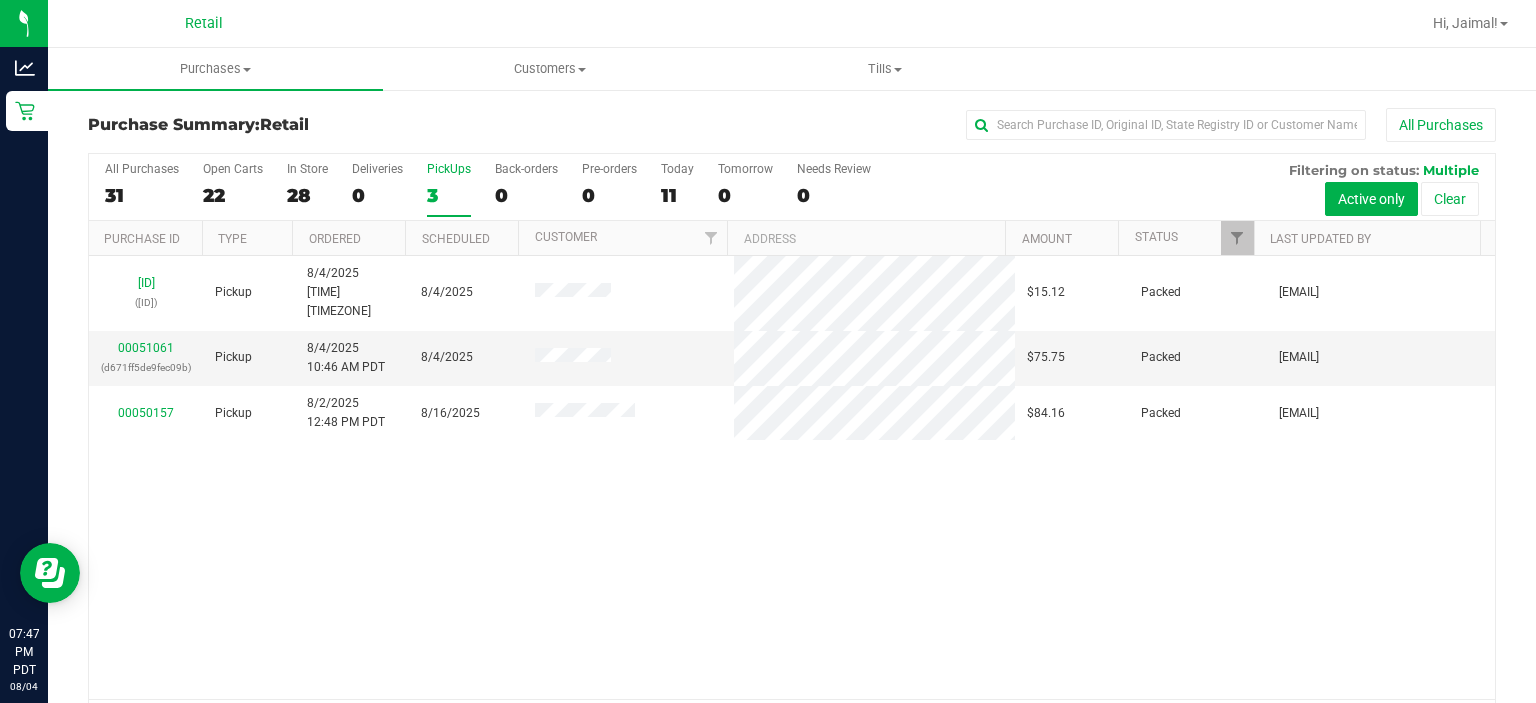 click on "3" at bounding box center [449, 195] 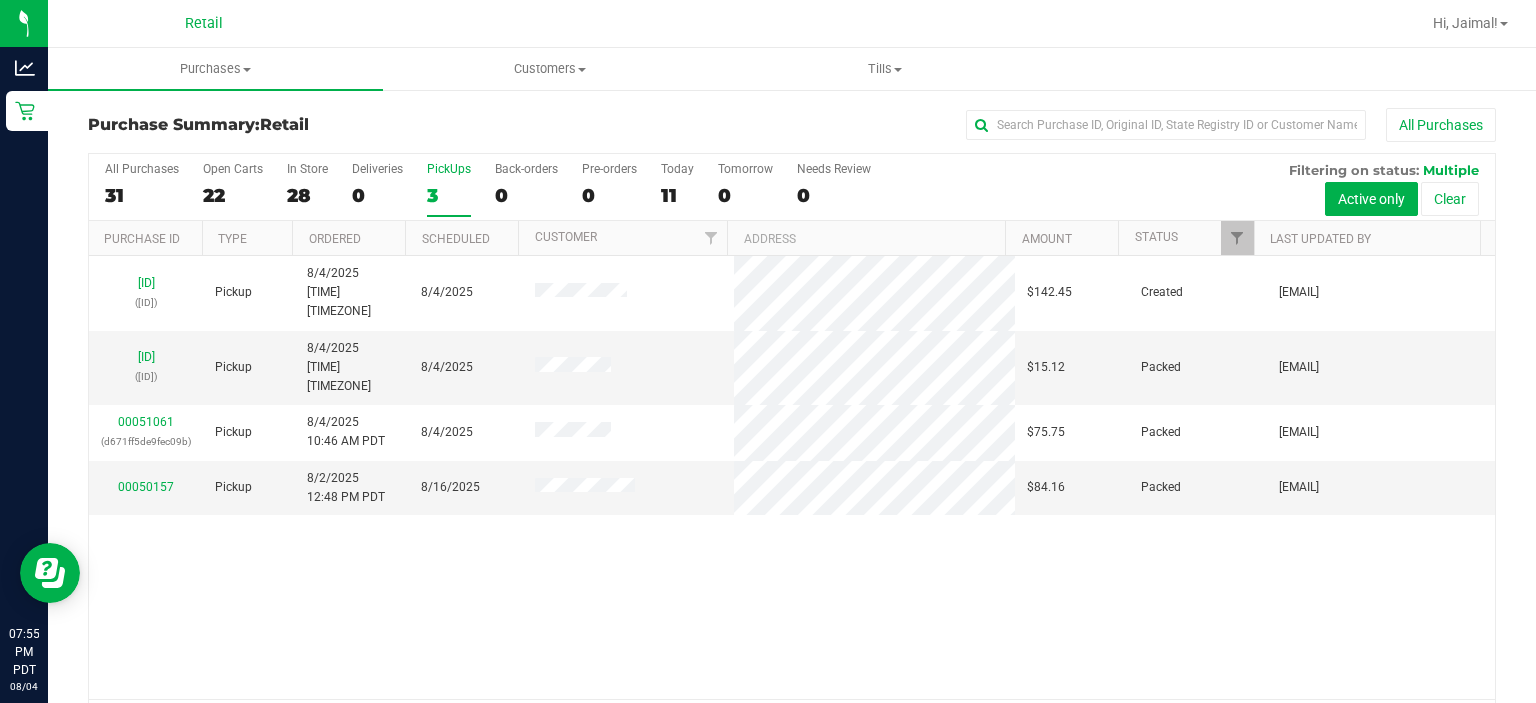 click on "PickUps" at bounding box center (449, 169) 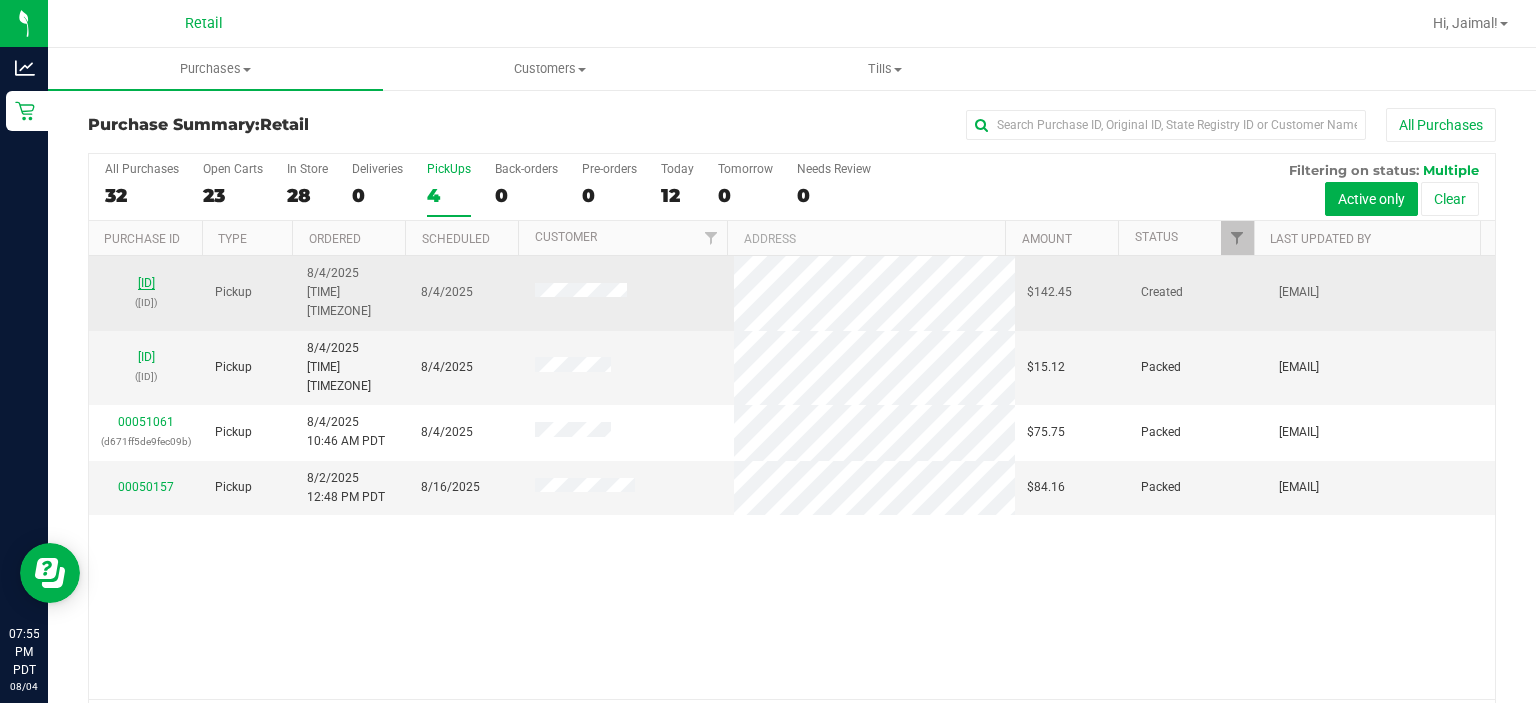 click on "[ID]" at bounding box center (146, 283) 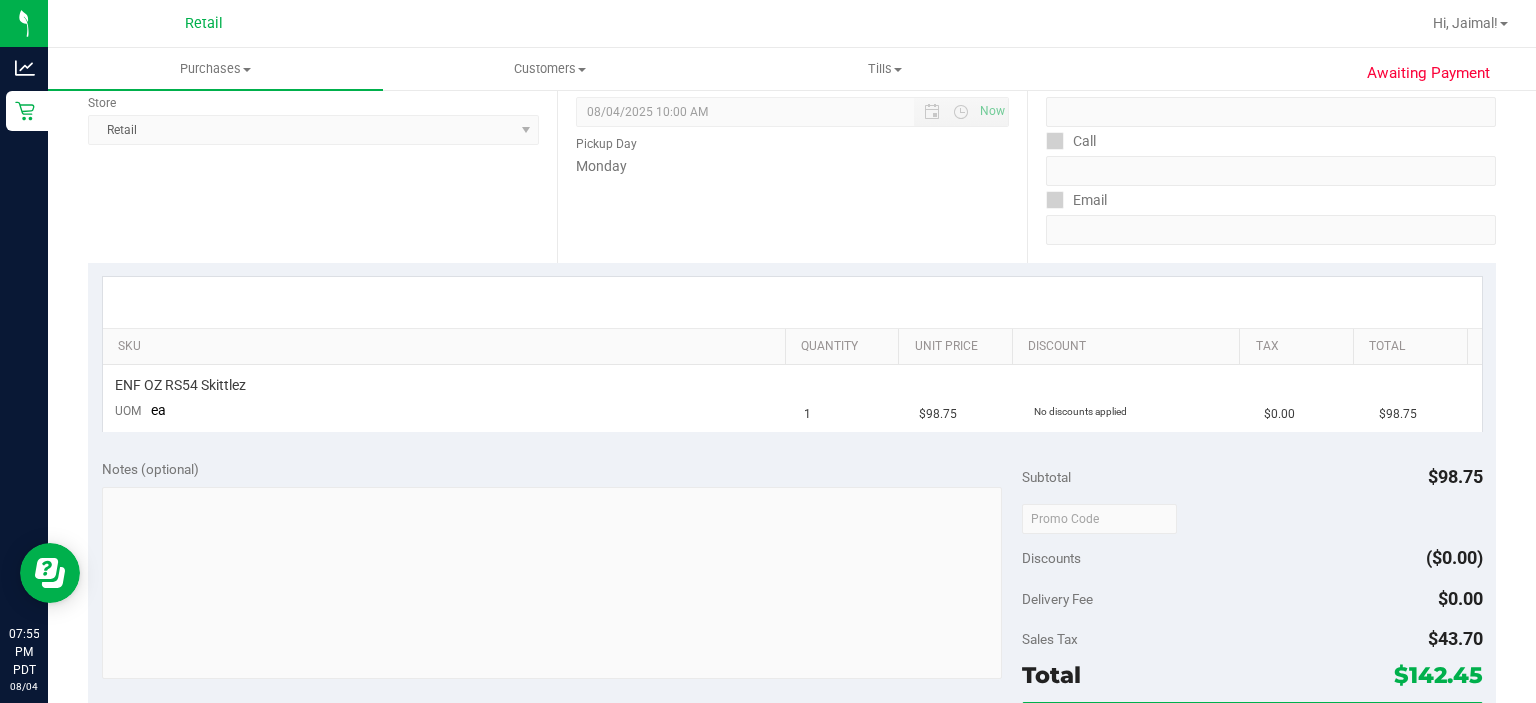scroll, scrollTop: 0, scrollLeft: 0, axis: both 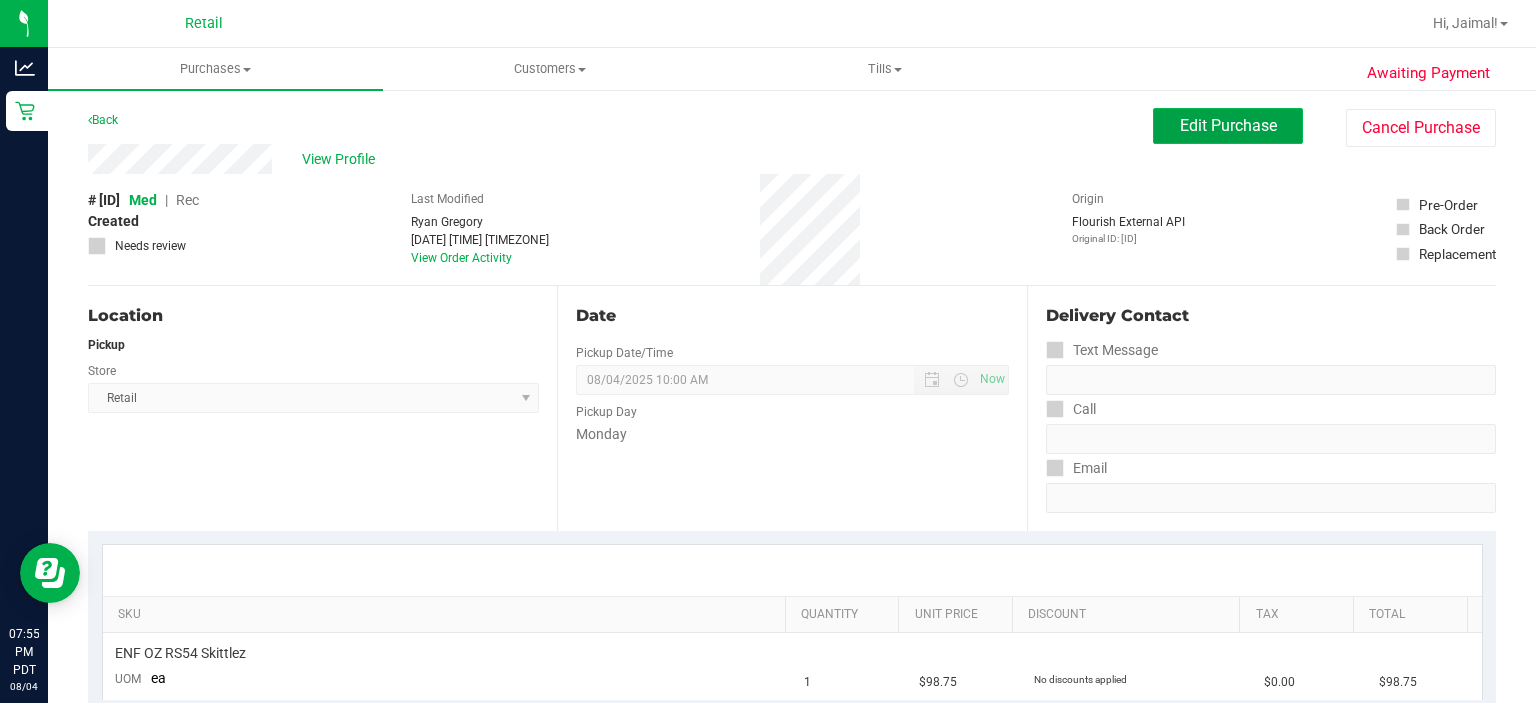 click on "Edit Purchase" at bounding box center (1228, 125) 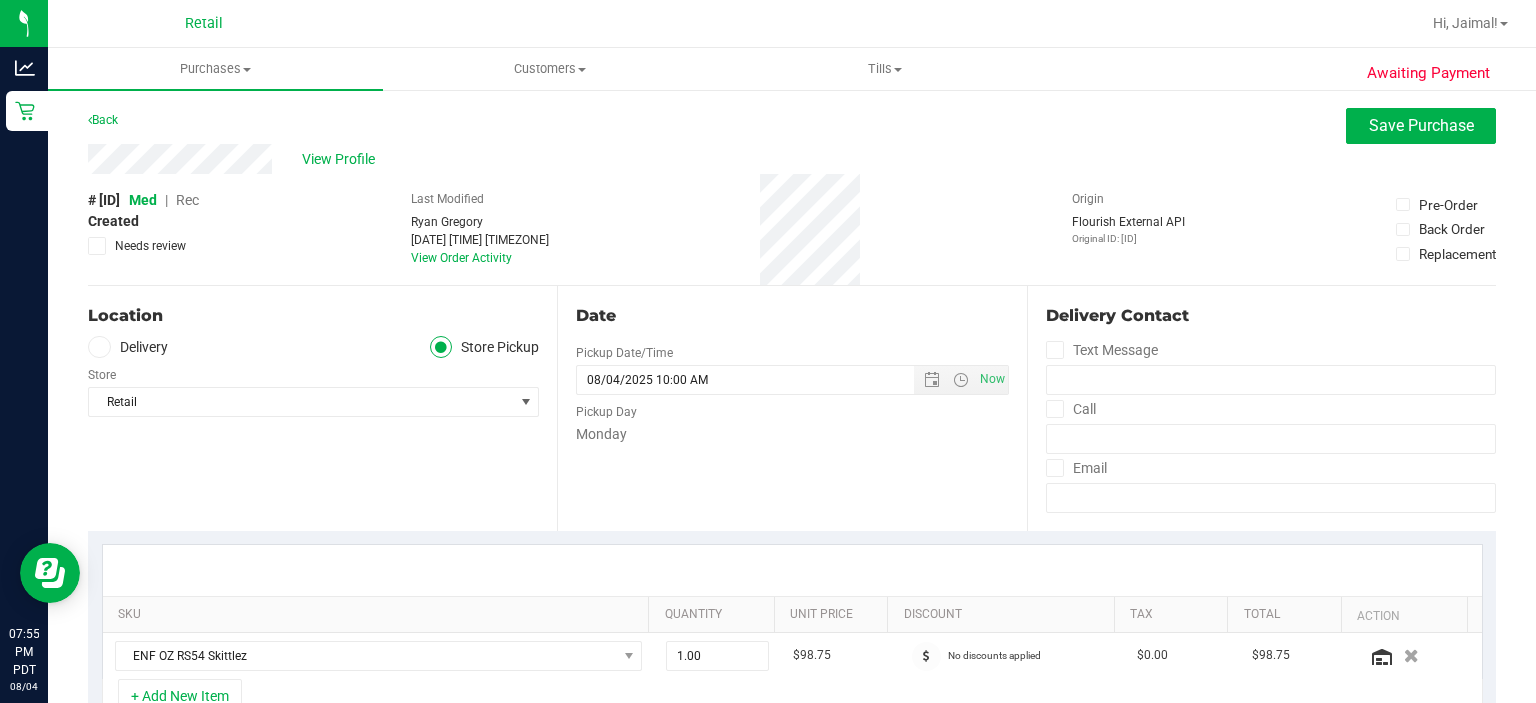 click on "Rec" at bounding box center [187, 200] 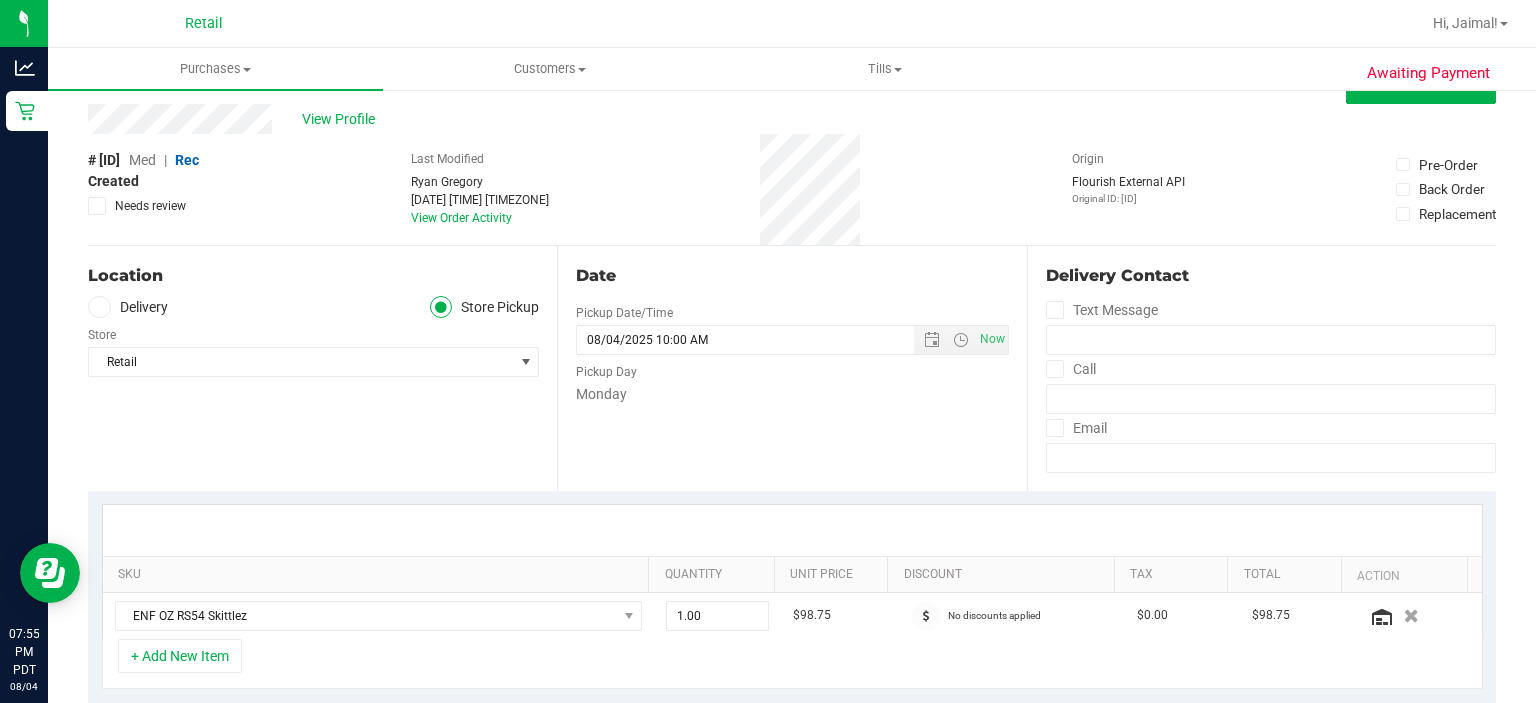 scroll, scrollTop: 0, scrollLeft: 0, axis: both 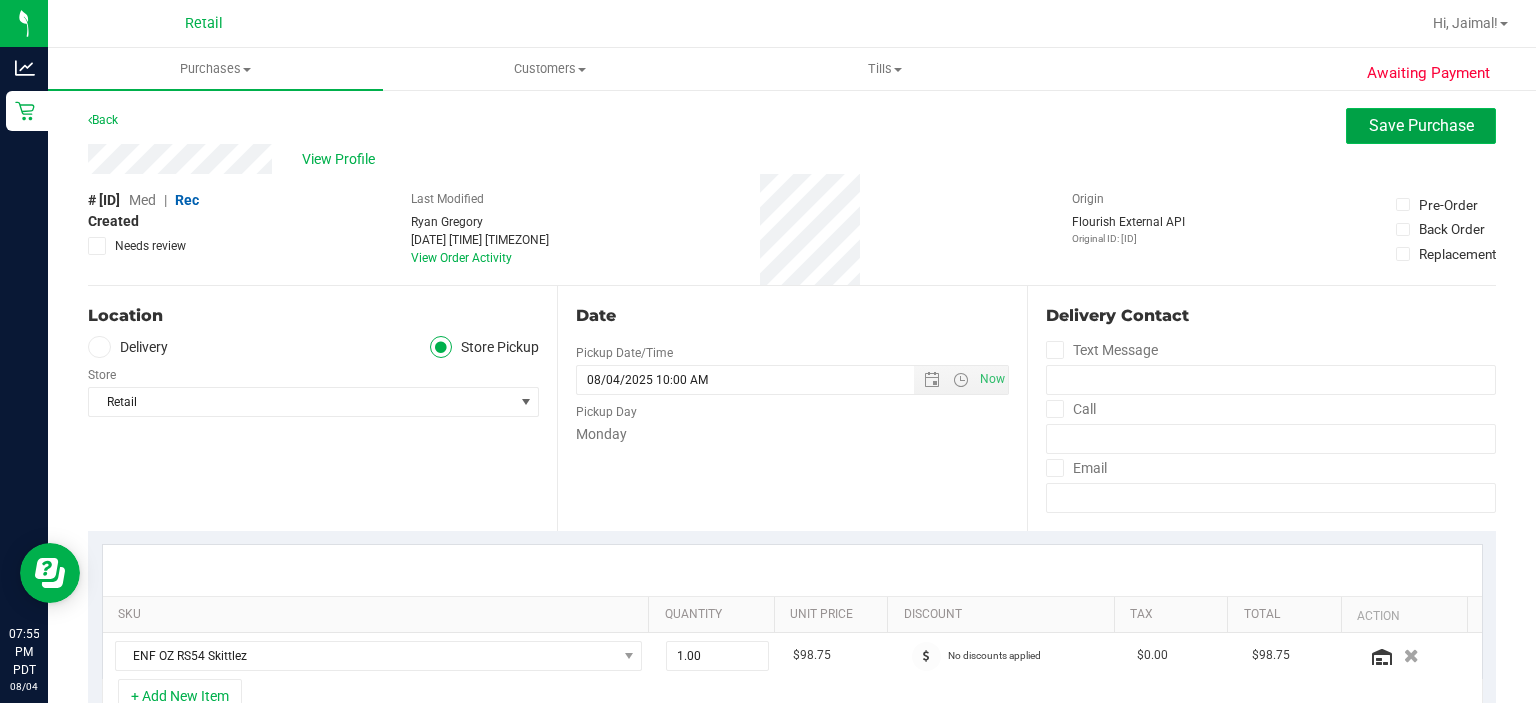 click on "Save Purchase" at bounding box center (1421, 125) 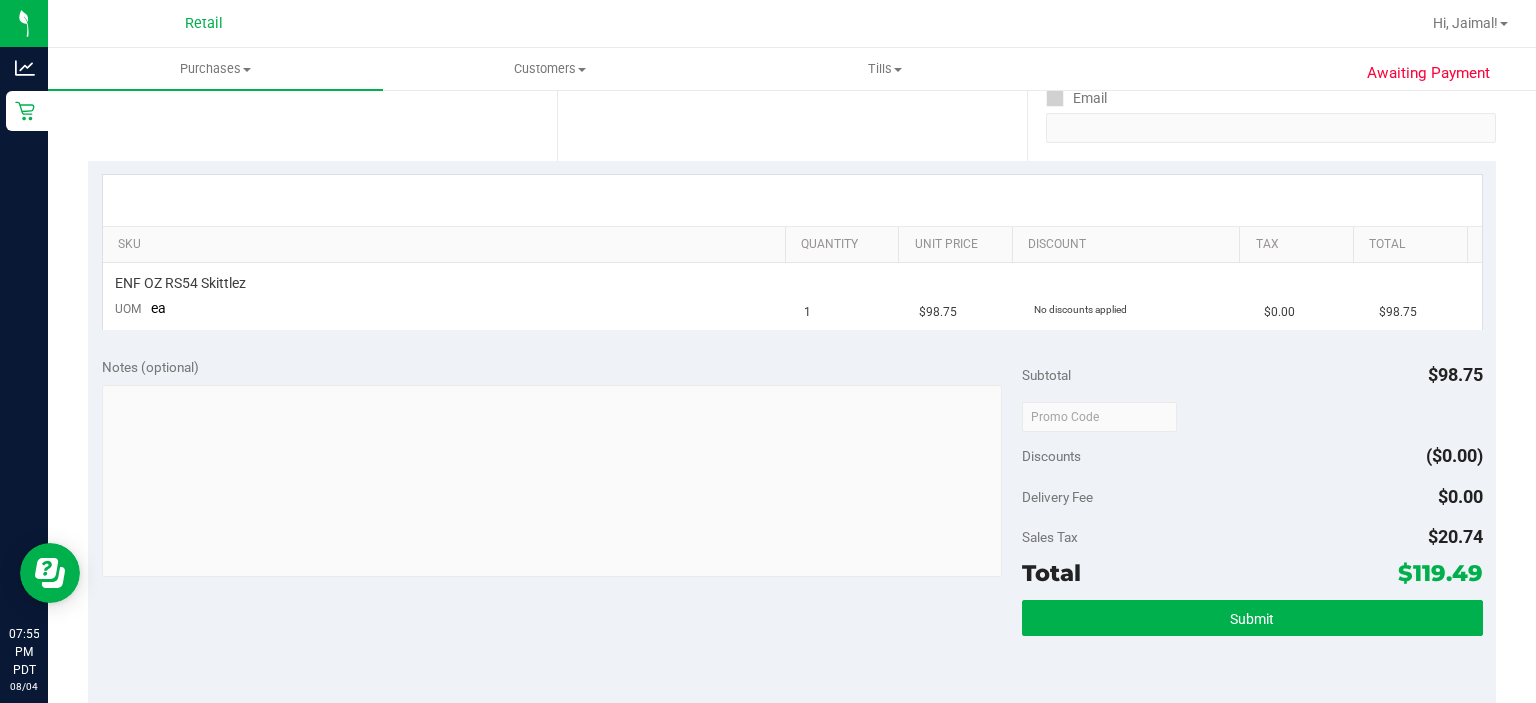 scroll, scrollTop: 375, scrollLeft: 0, axis: vertical 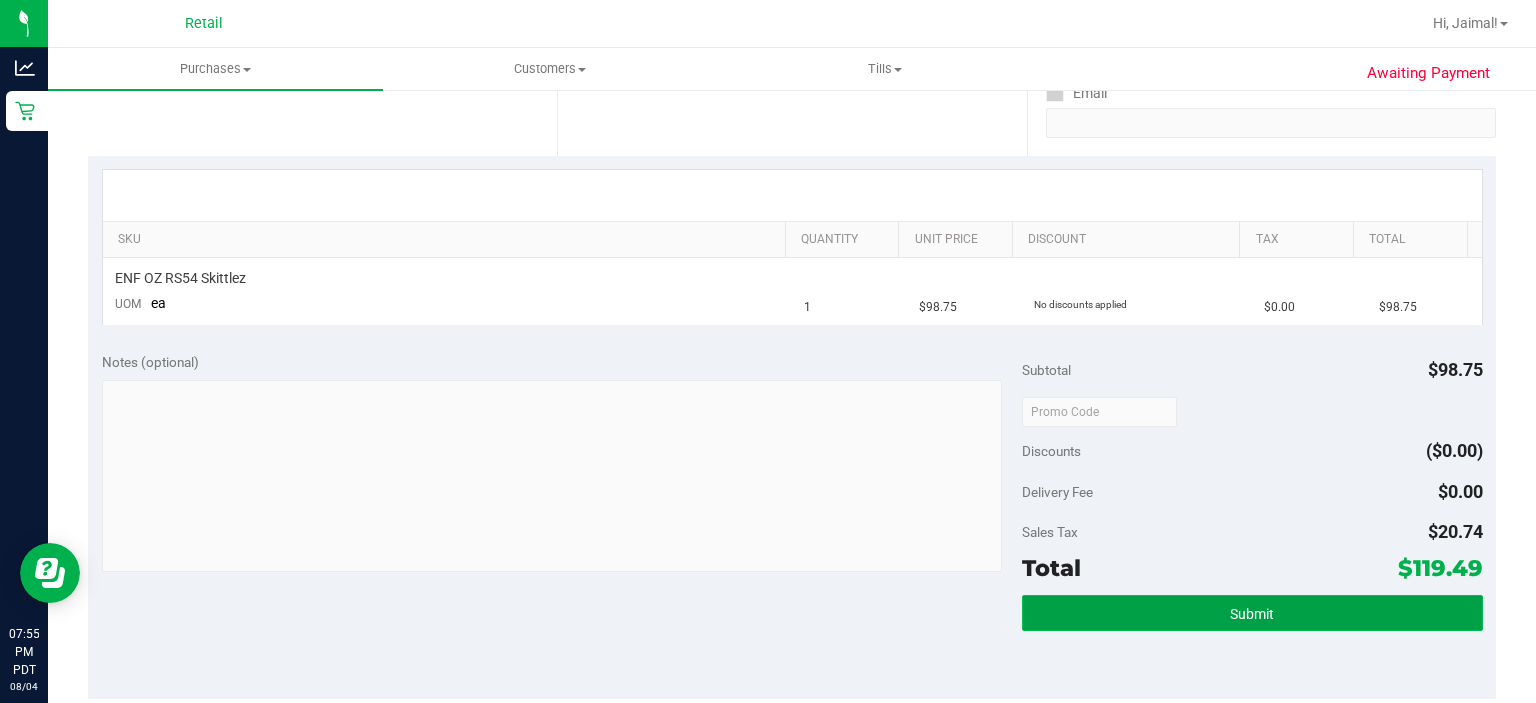 click on "Submit" at bounding box center (1252, 613) 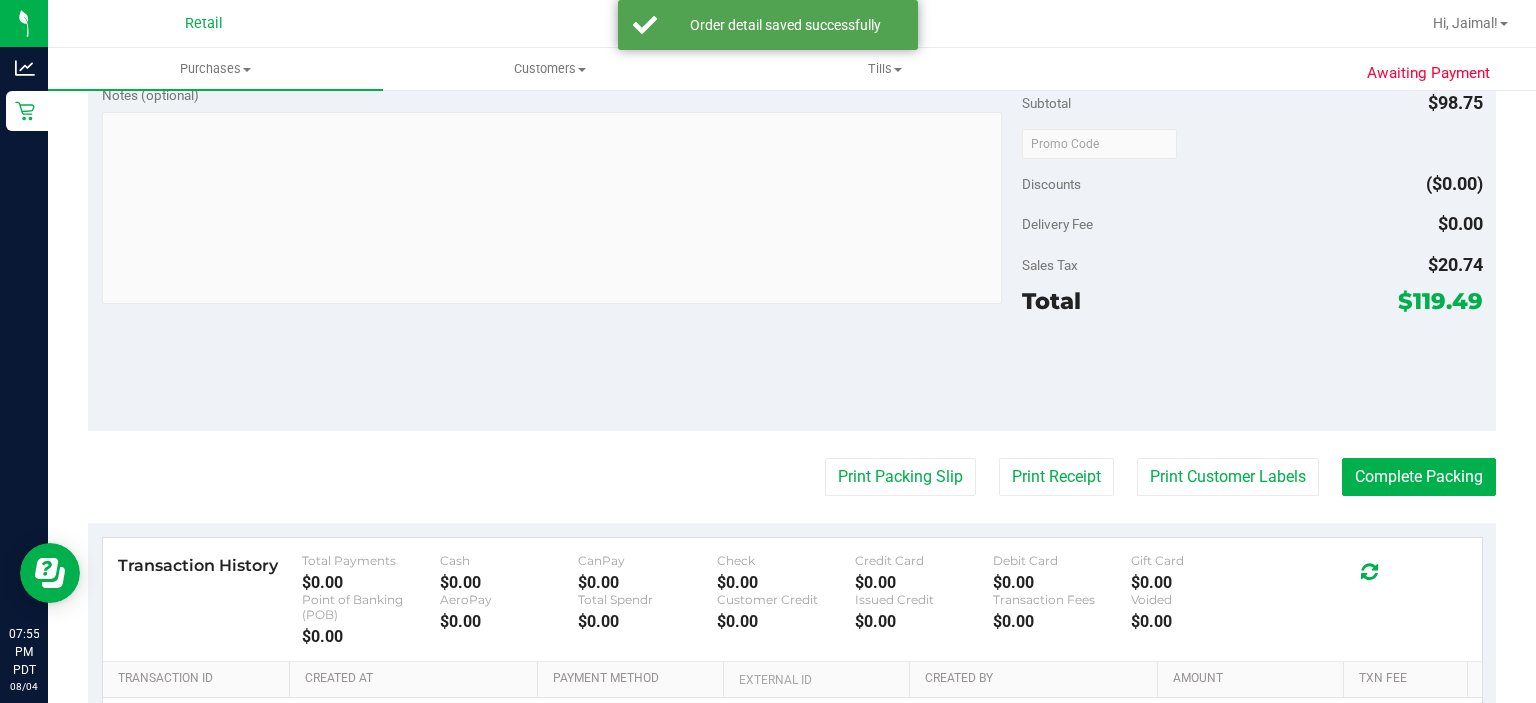 scroll, scrollTop: 695, scrollLeft: 0, axis: vertical 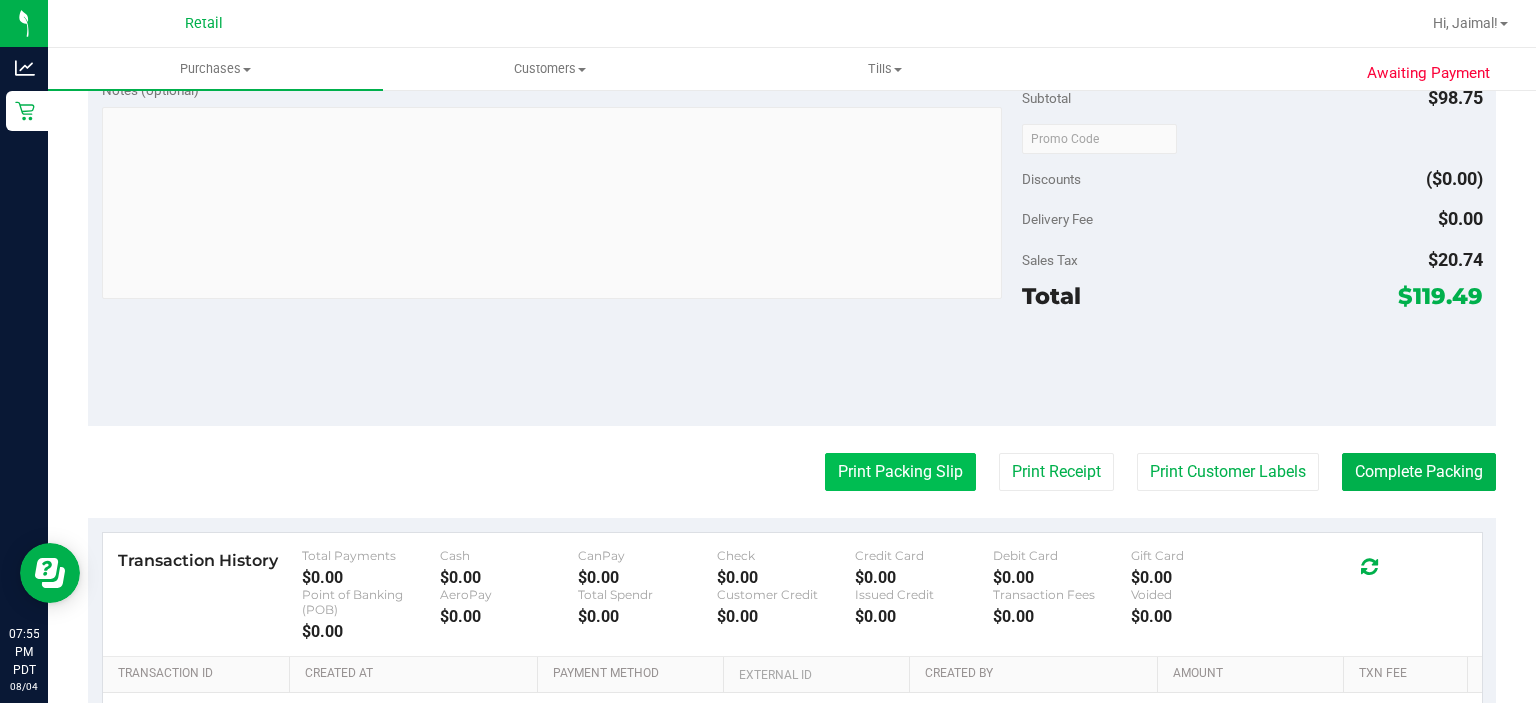 click on "Print Packing Slip" at bounding box center (900, 472) 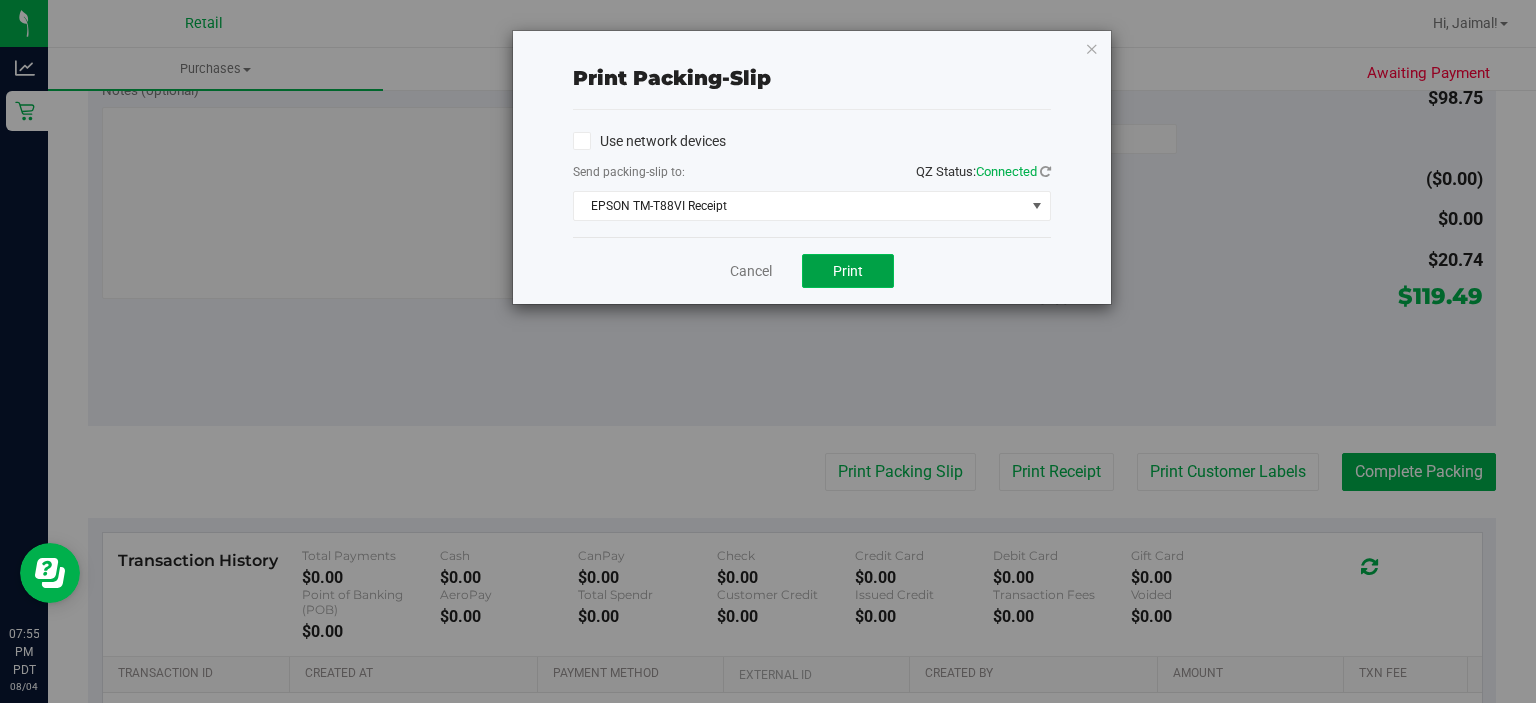 click on "Print" at bounding box center (848, 271) 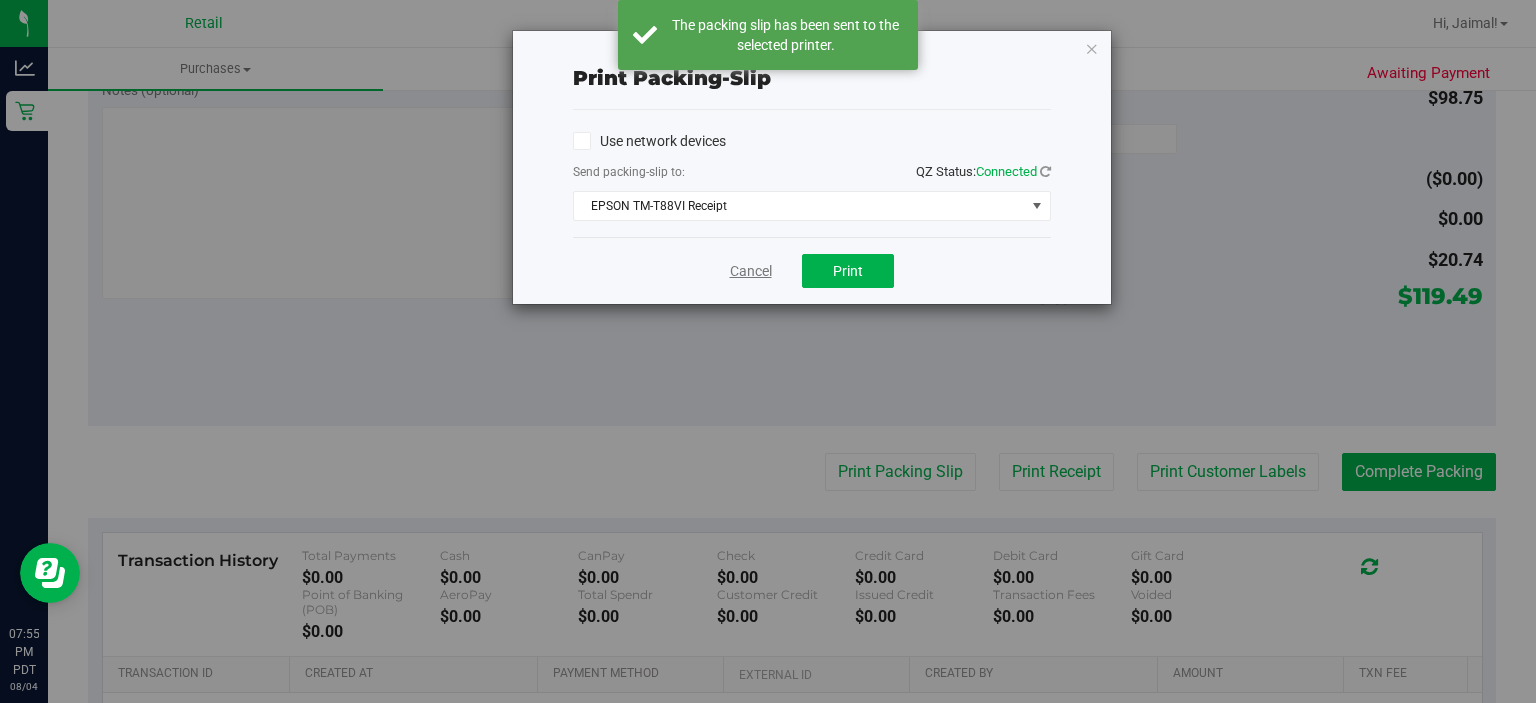 click on "Cancel" at bounding box center [751, 271] 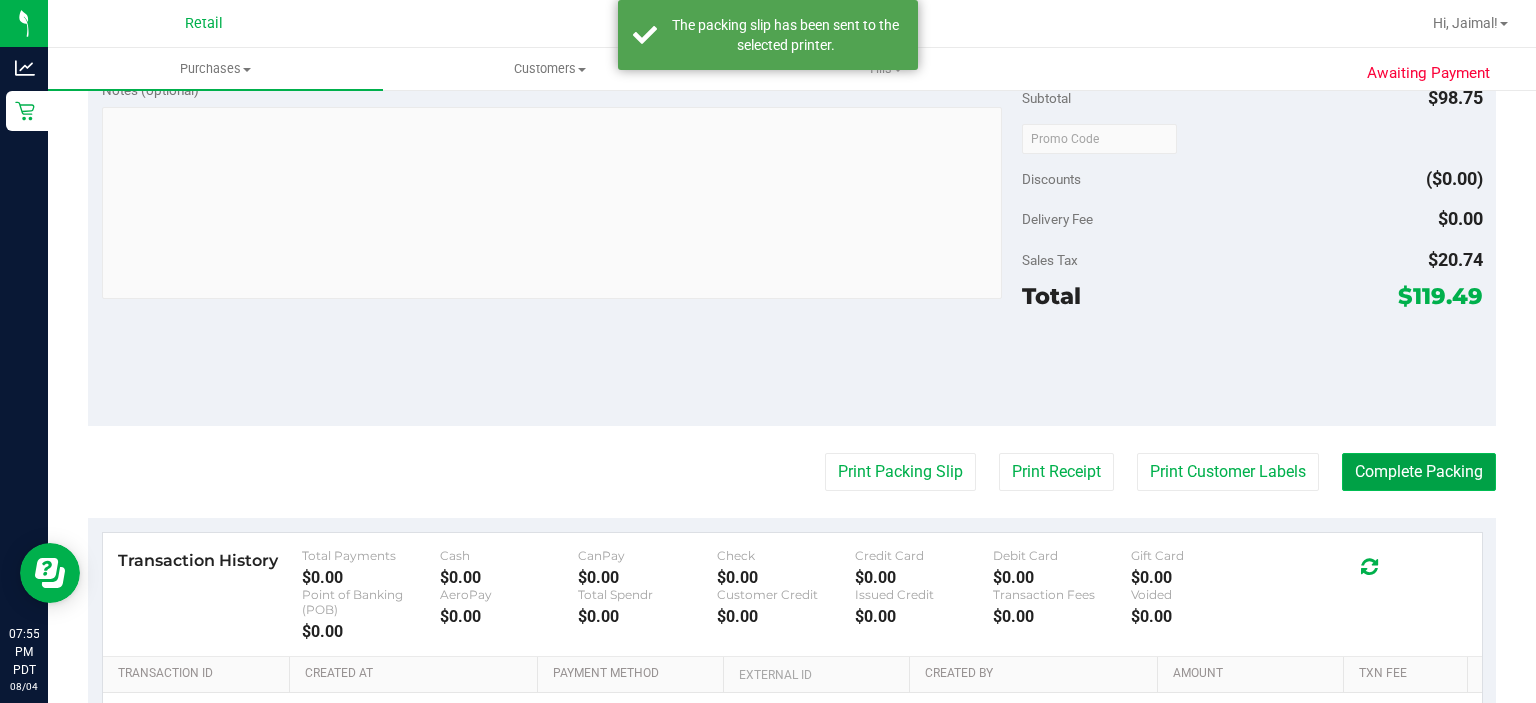 click on "Complete Packing" at bounding box center [1419, 472] 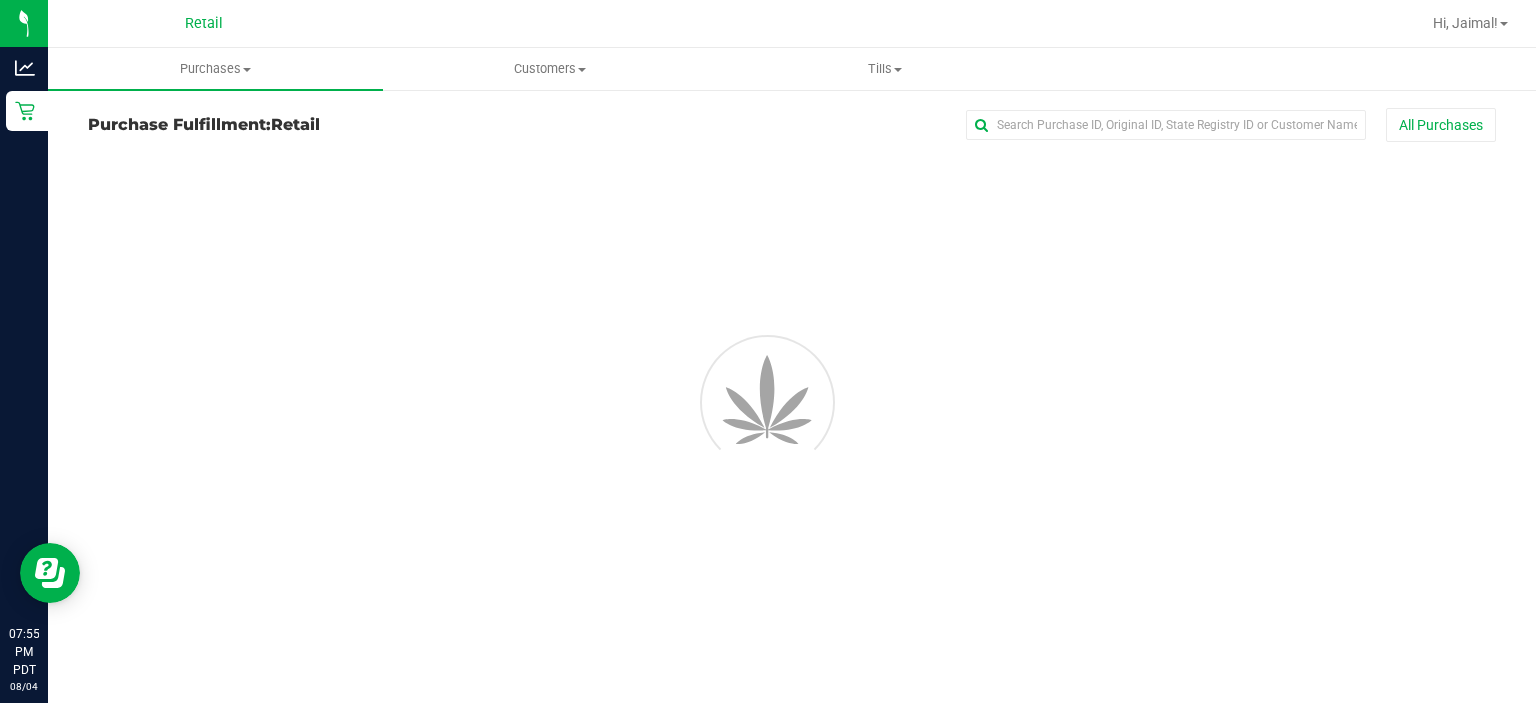 scroll, scrollTop: 0, scrollLeft: 0, axis: both 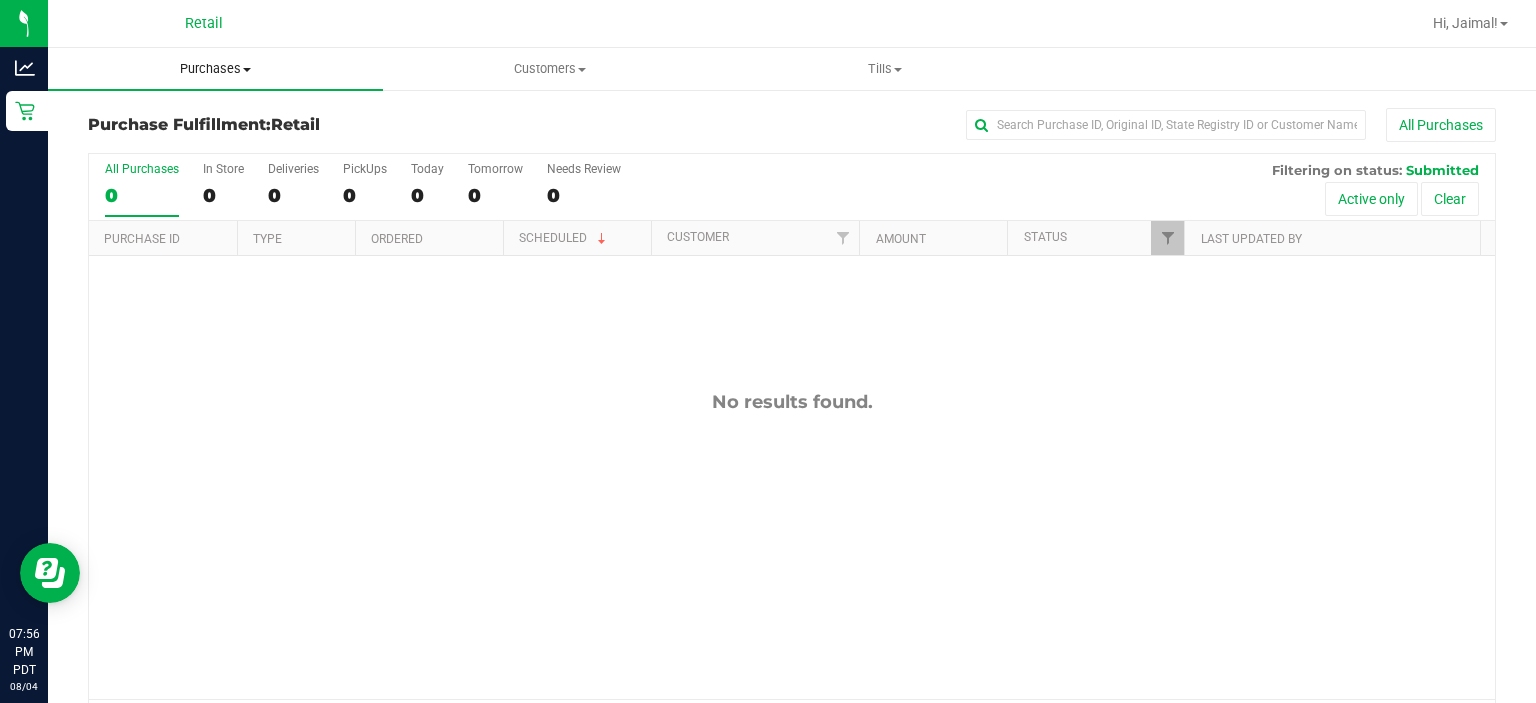 click on "Purchases
Summary of purchases
Fulfillment
All purchases" at bounding box center [215, 69] 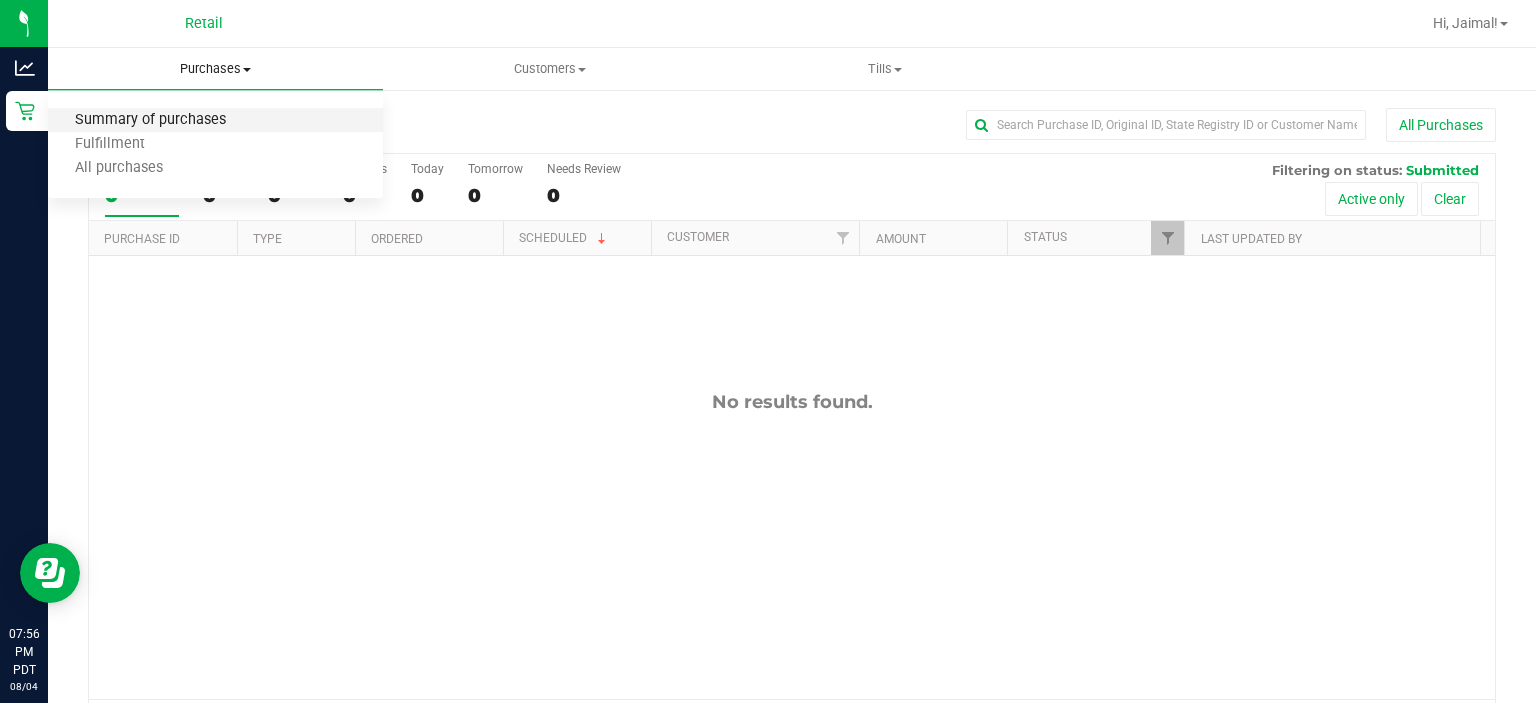 click on "Summary of purchases" at bounding box center [150, 120] 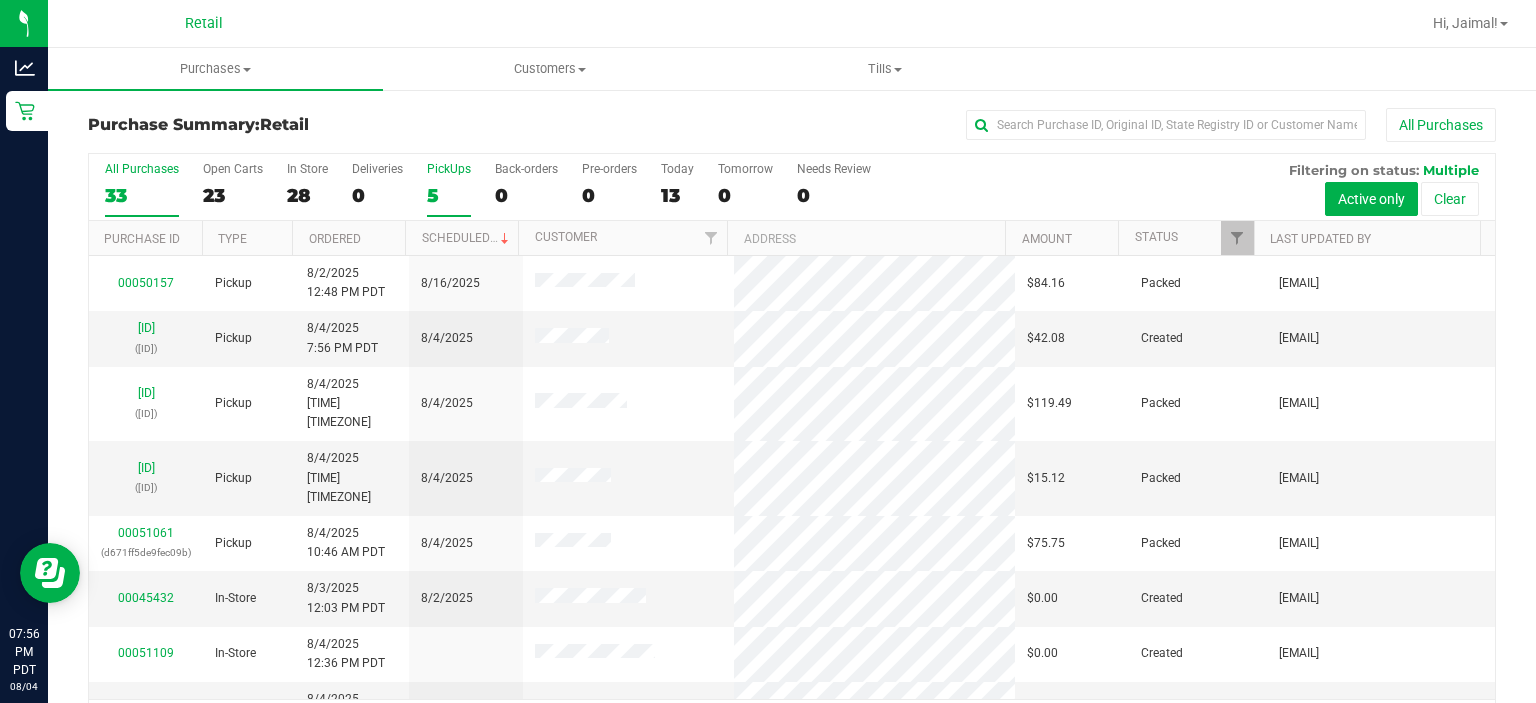 click on "PickUps" at bounding box center [449, 169] 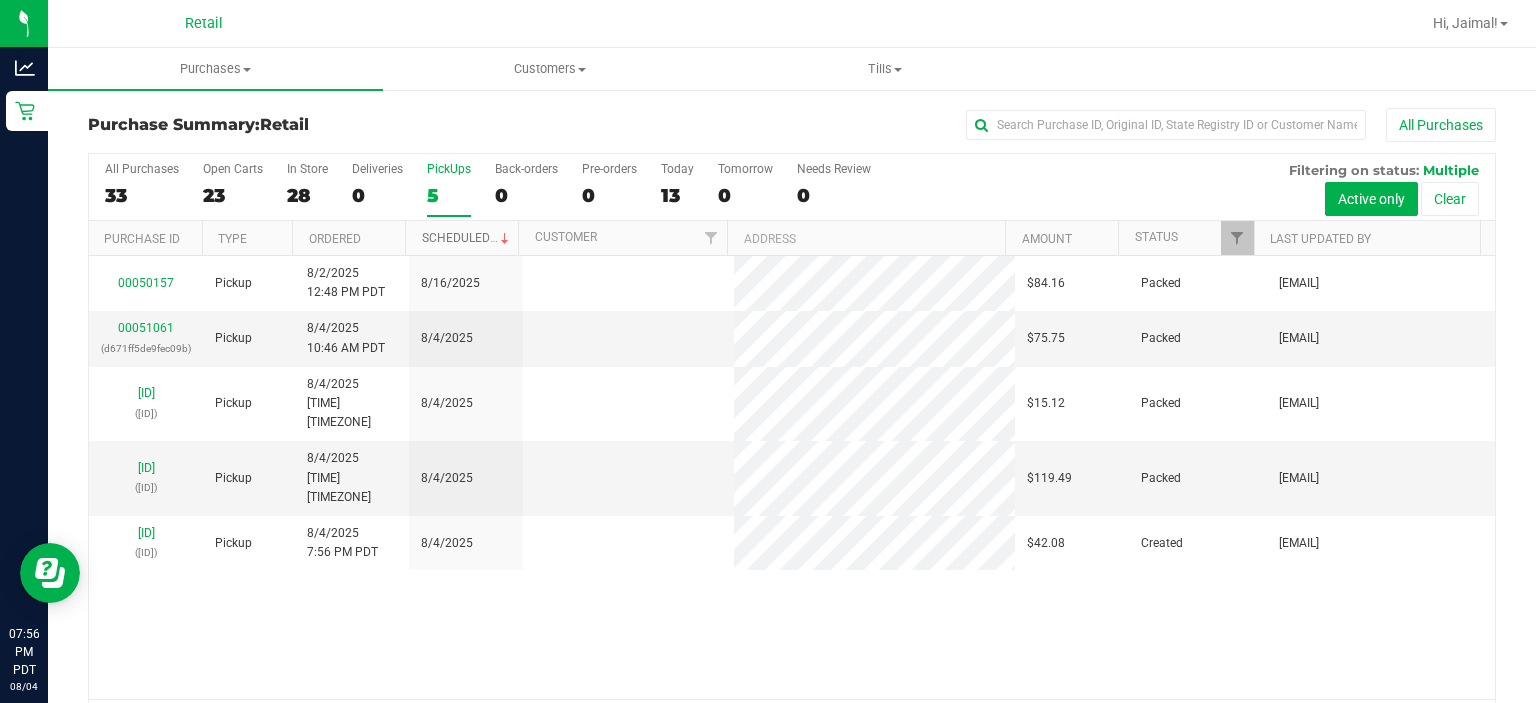 click on "Scheduled" at bounding box center (467, 238) 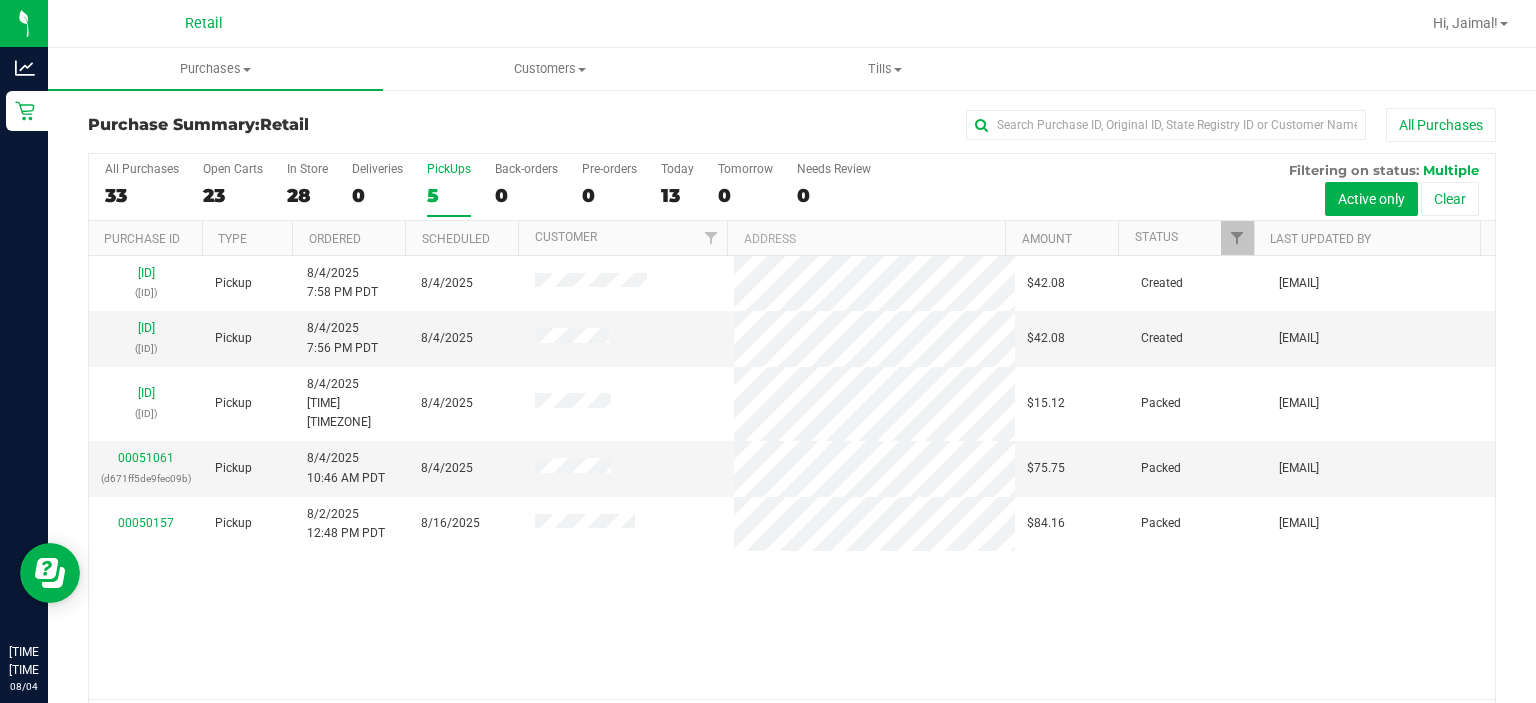 click on "5" at bounding box center [449, 195] 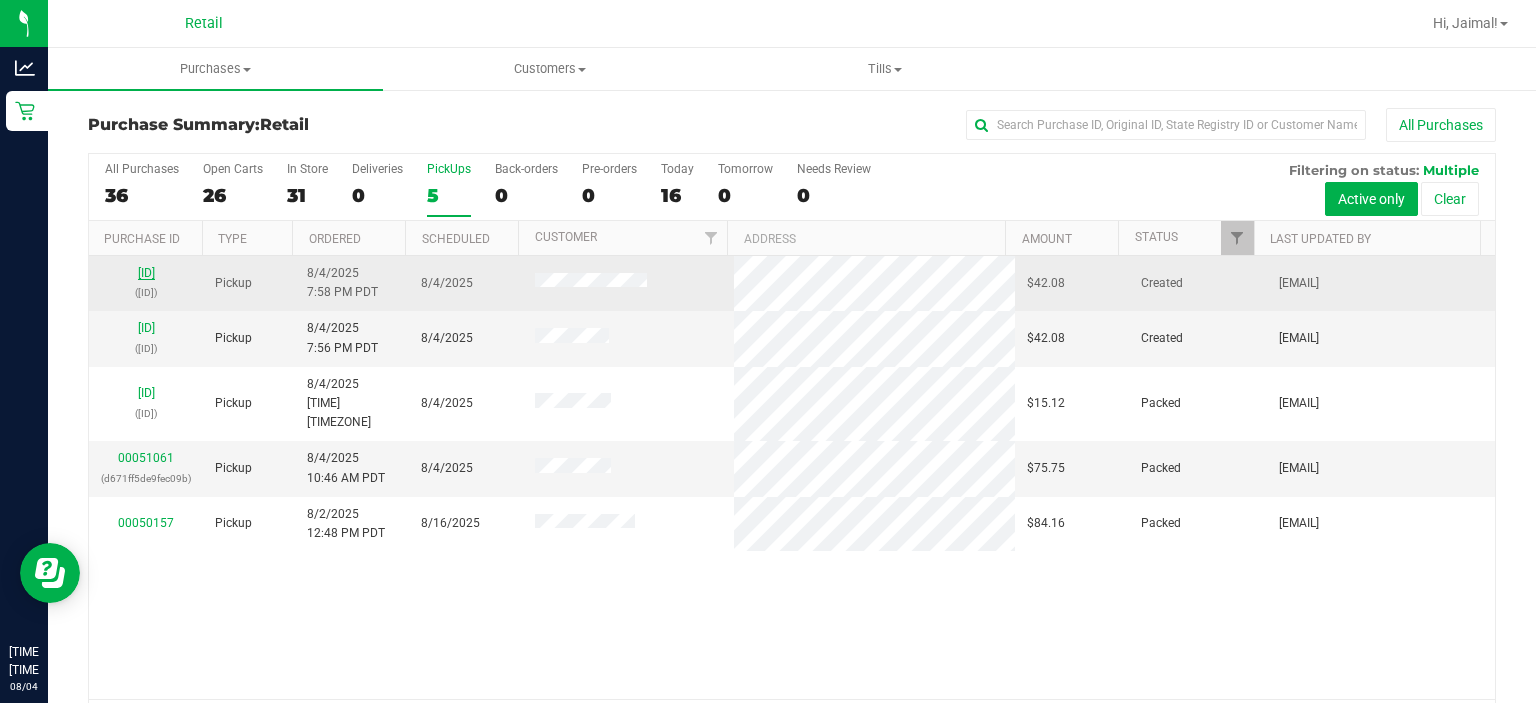 click on "[ID]" at bounding box center (146, 273) 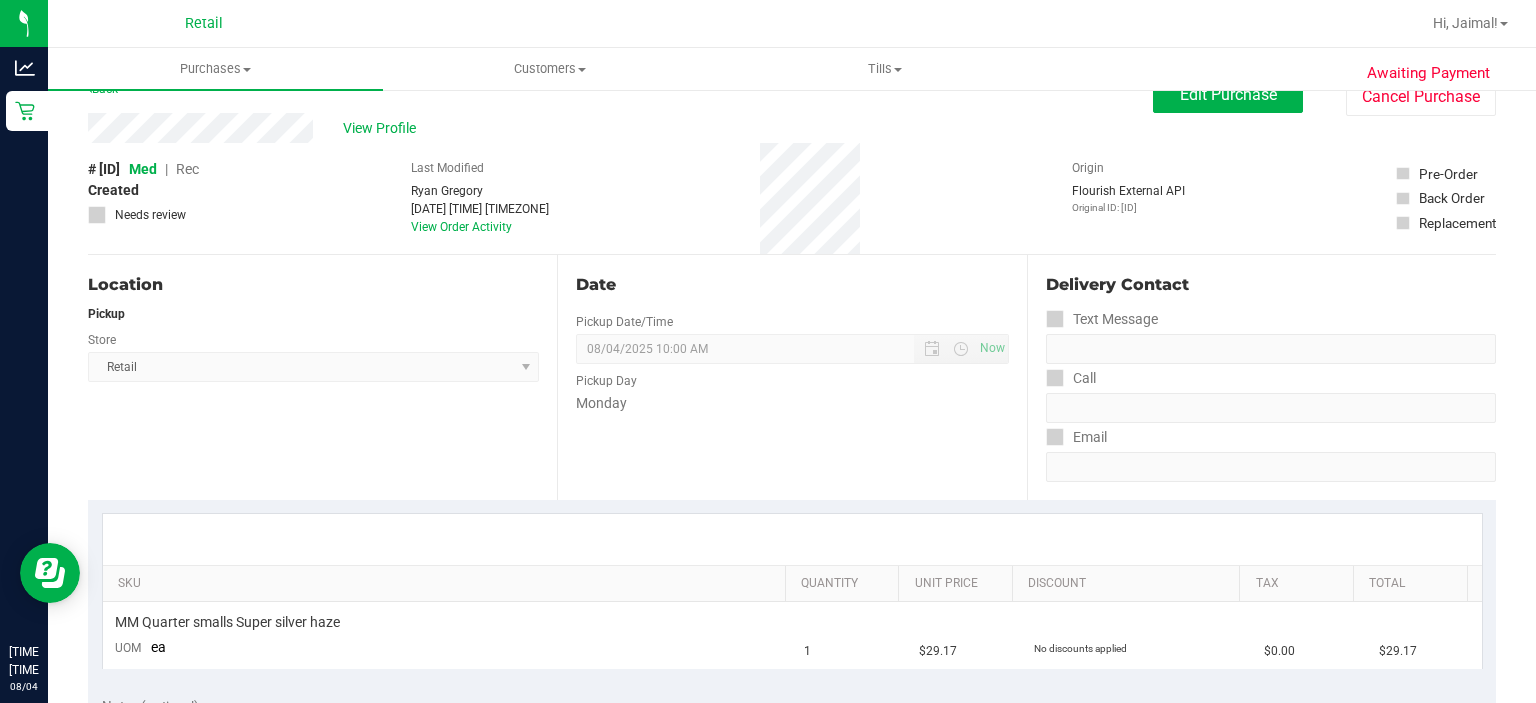 scroll, scrollTop: 0, scrollLeft: 0, axis: both 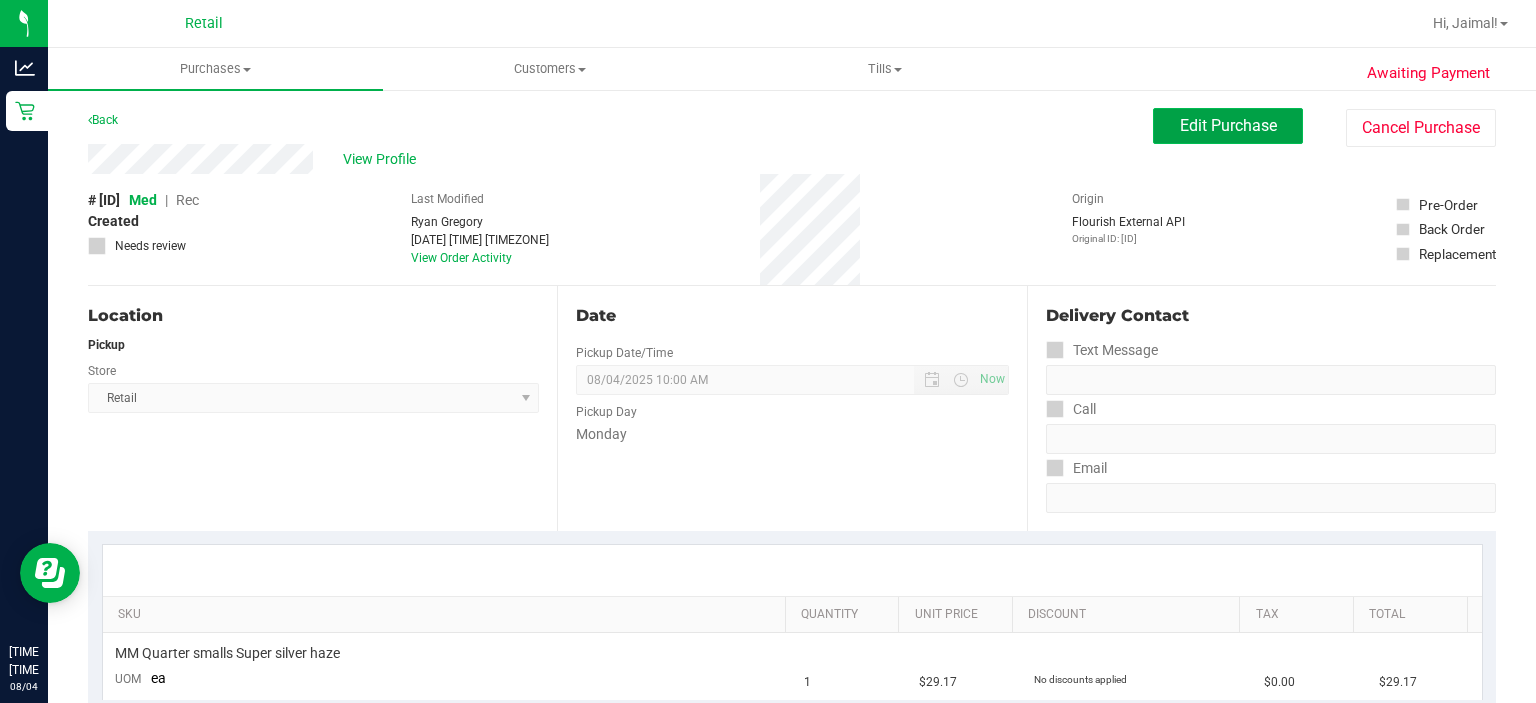 click on "Edit Purchase" at bounding box center (1228, 125) 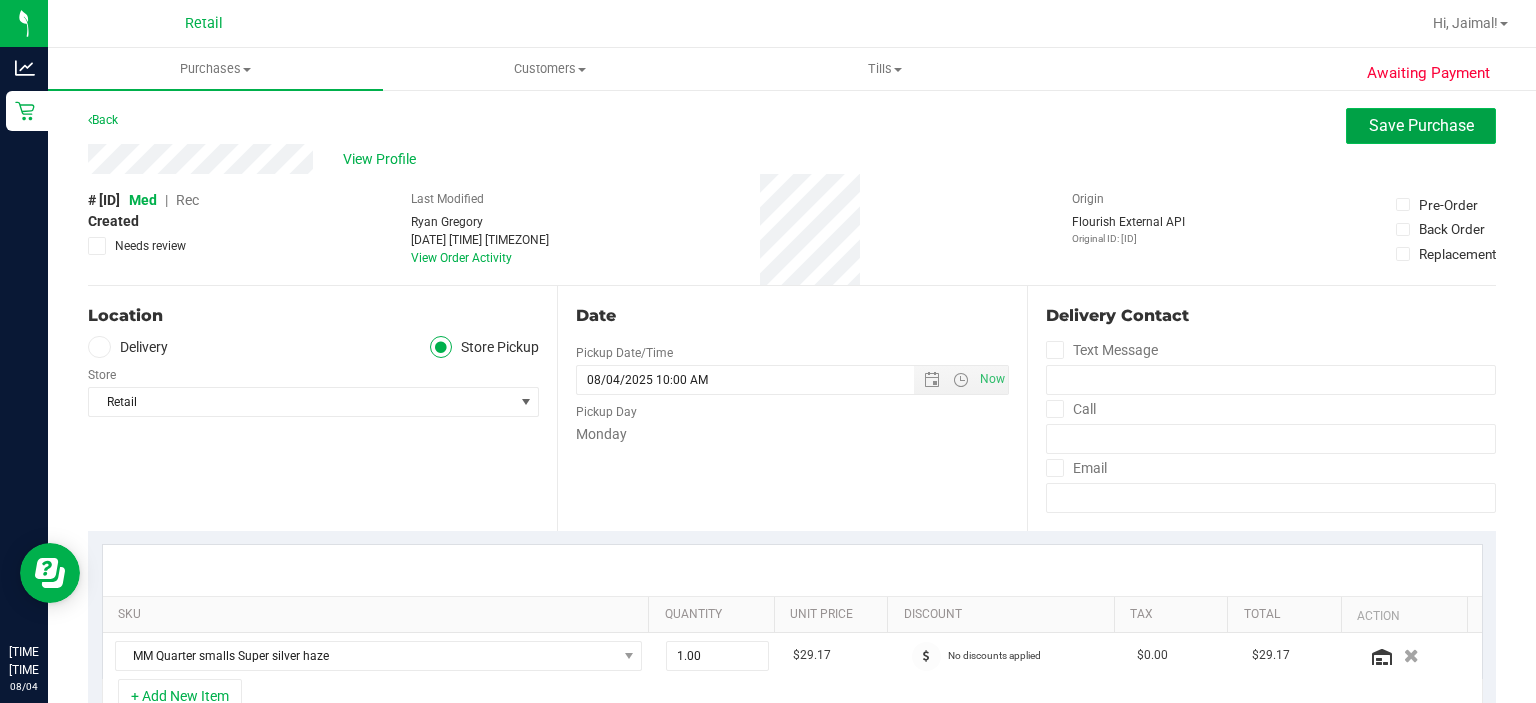 click on "Save Purchase" at bounding box center (1421, 125) 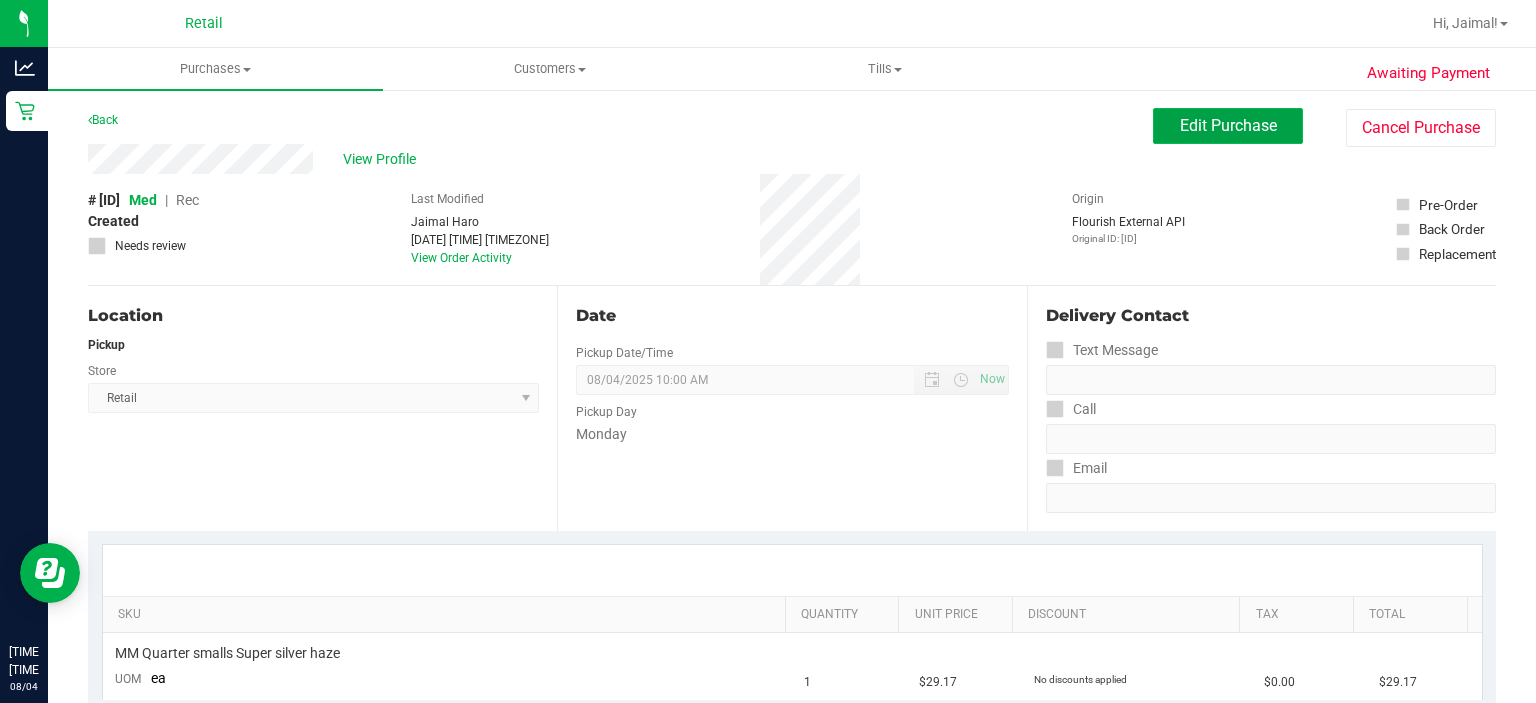 click on "Edit Purchase" at bounding box center [1228, 125] 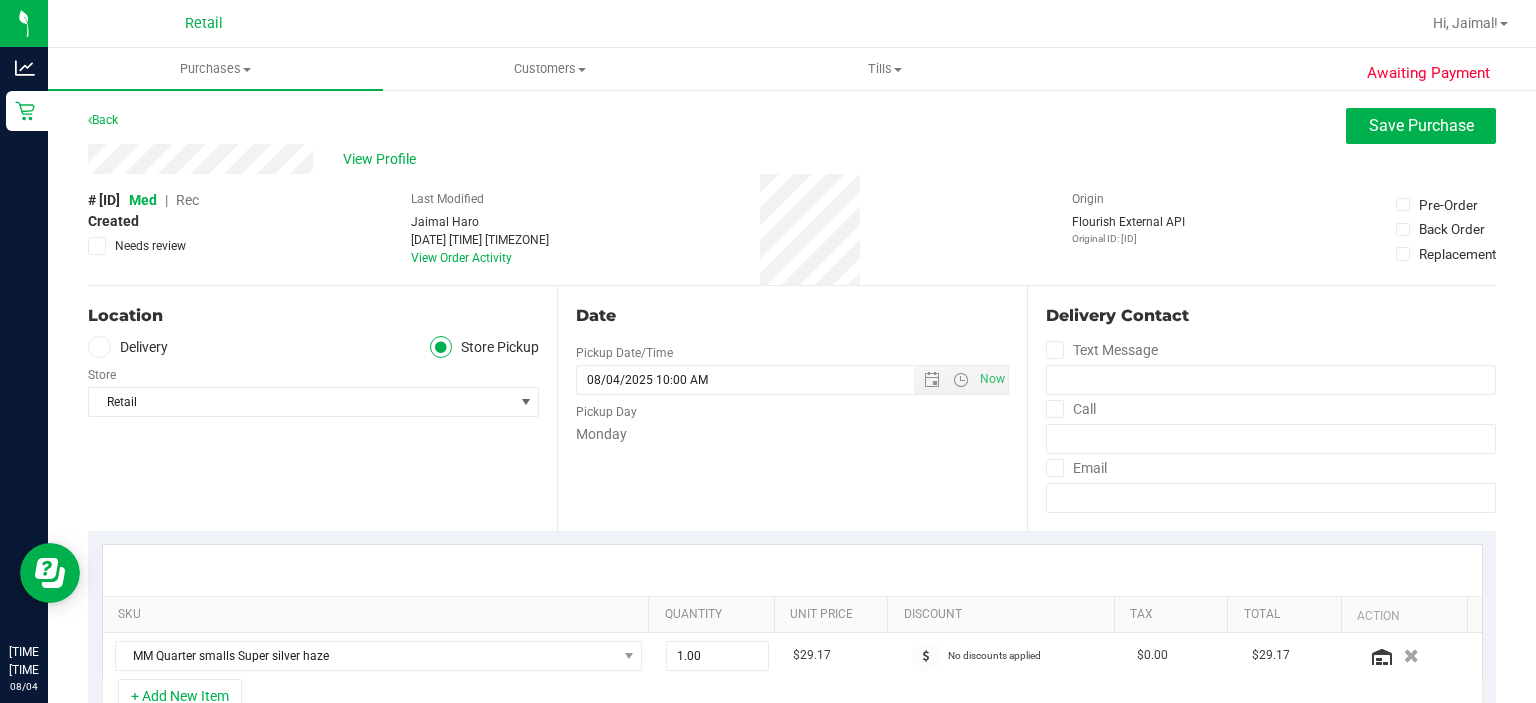 click on "Rec" at bounding box center (187, 200) 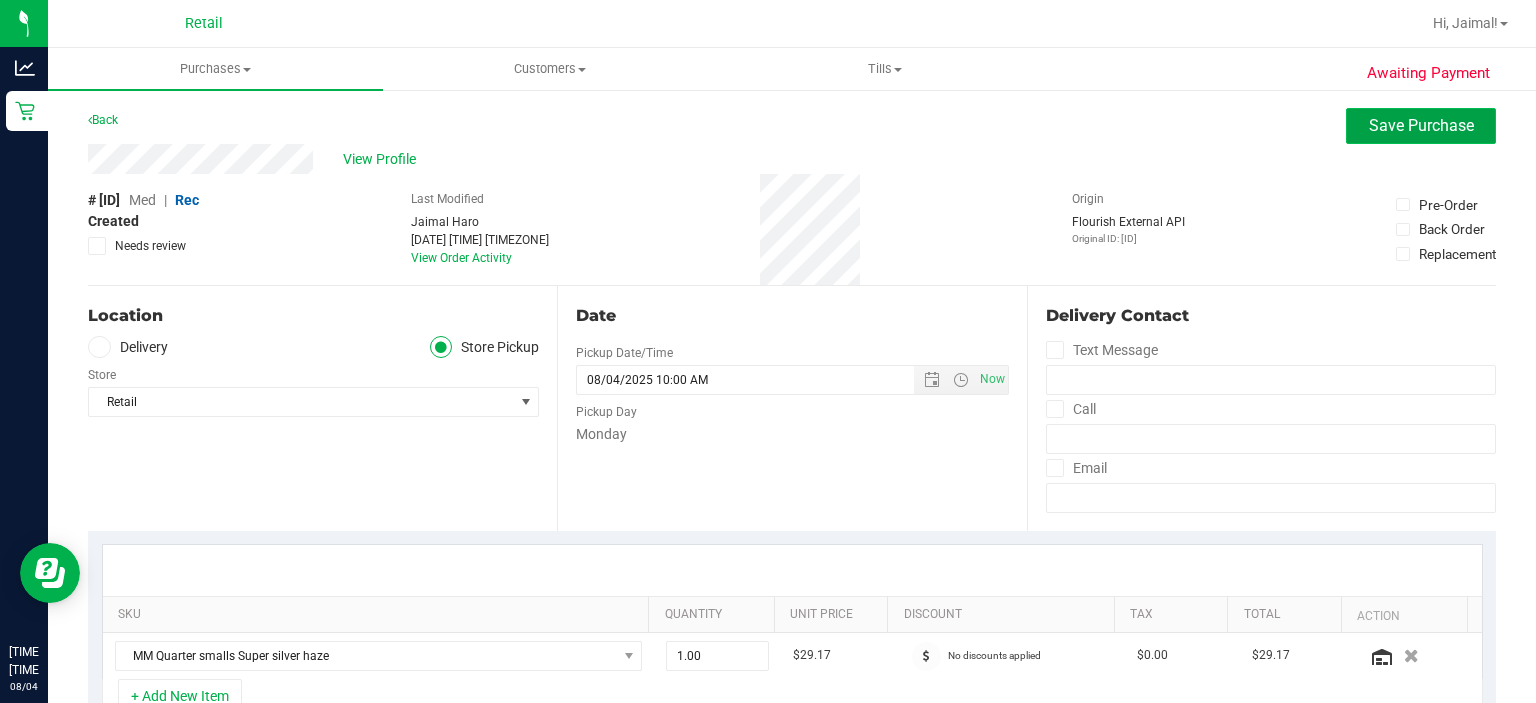 click on "Save Purchase" at bounding box center [1421, 125] 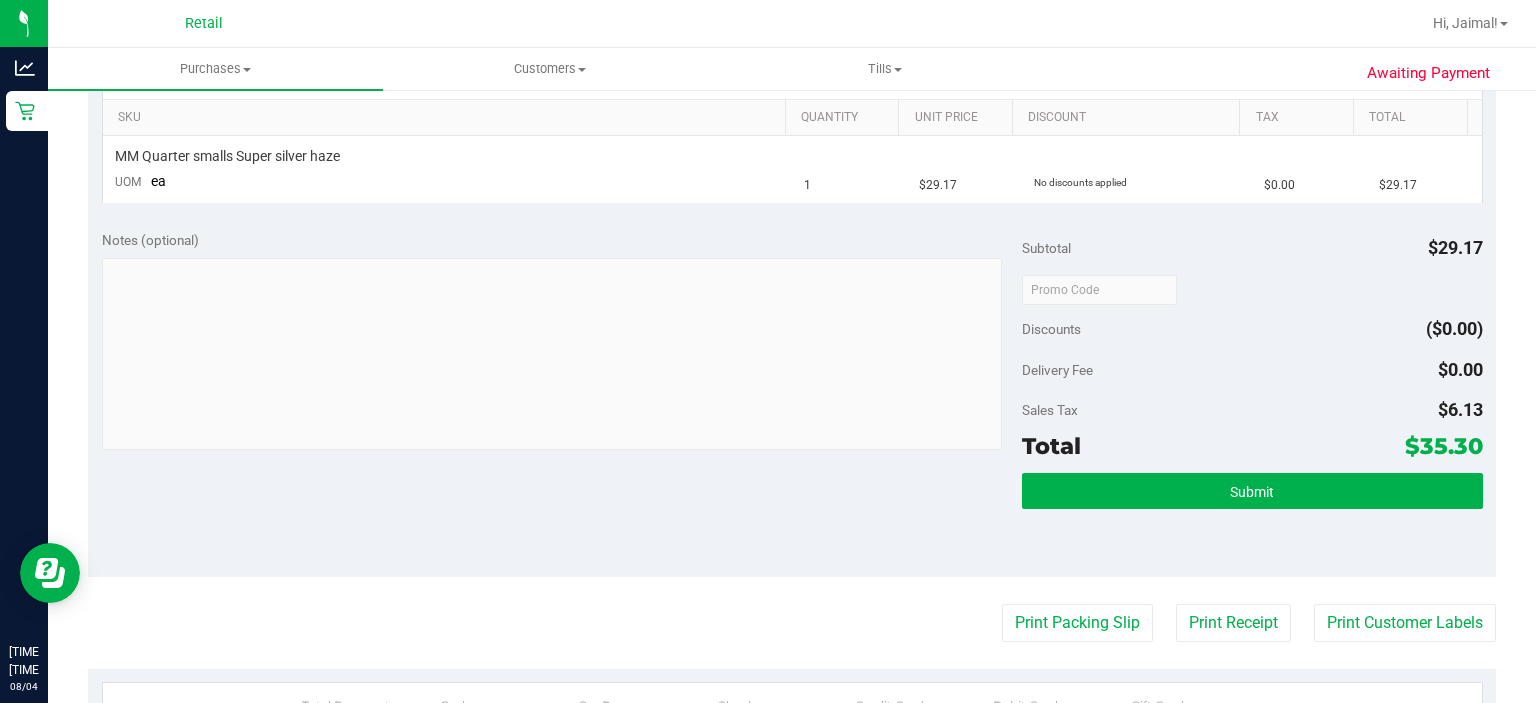 scroll, scrollTop: 508, scrollLeft: 0, axis: vertical 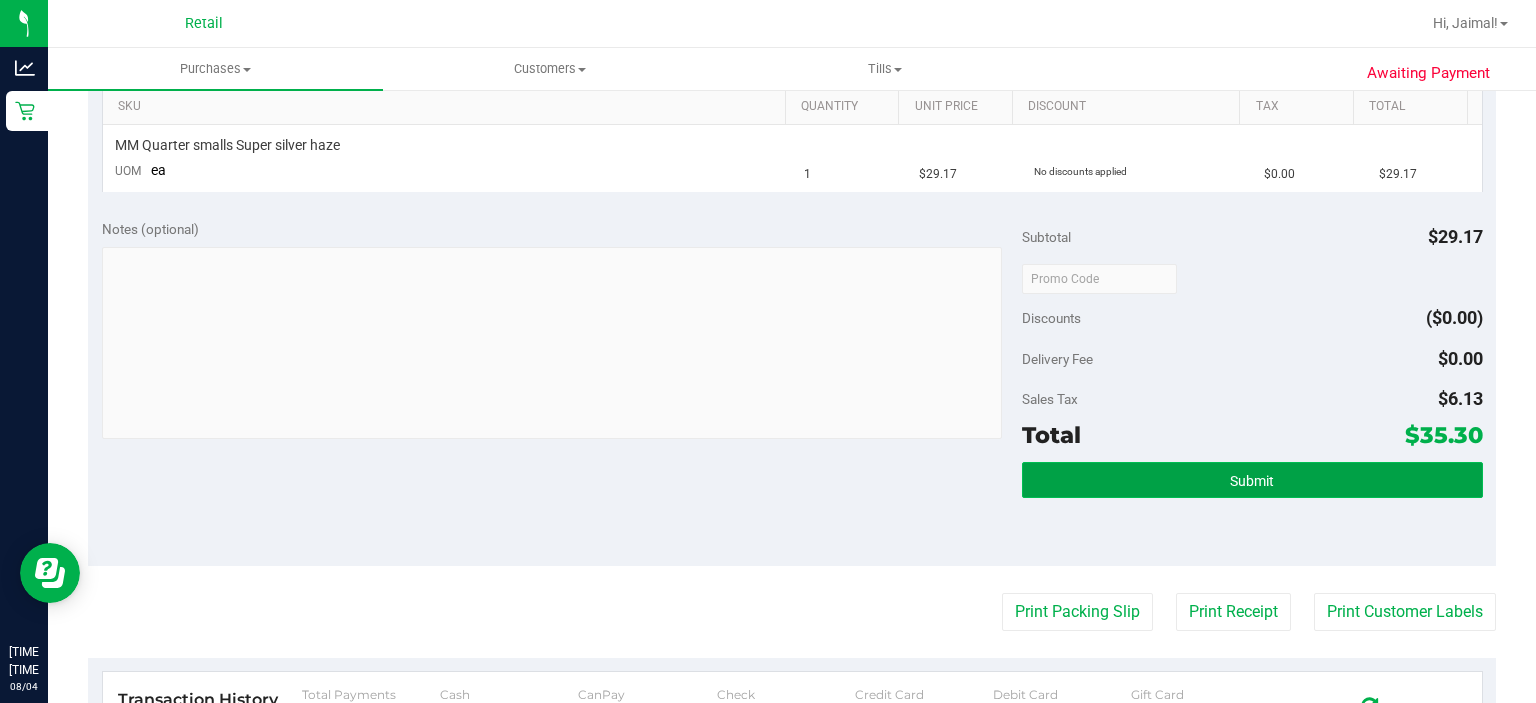 click on "Submit" at bounding box center [1252, 480] 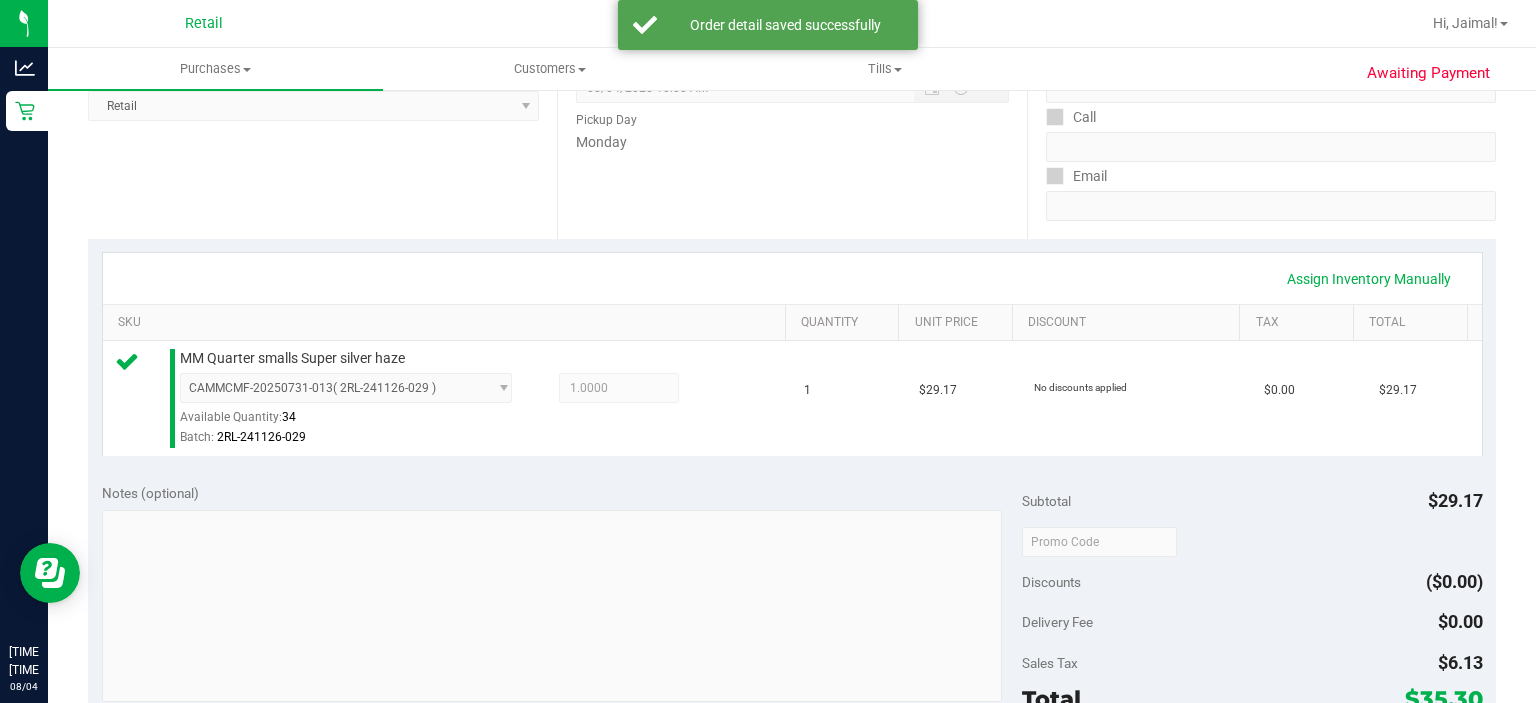 scroll, scrollTop: 308, scrollLeft: 0, axis: vertical 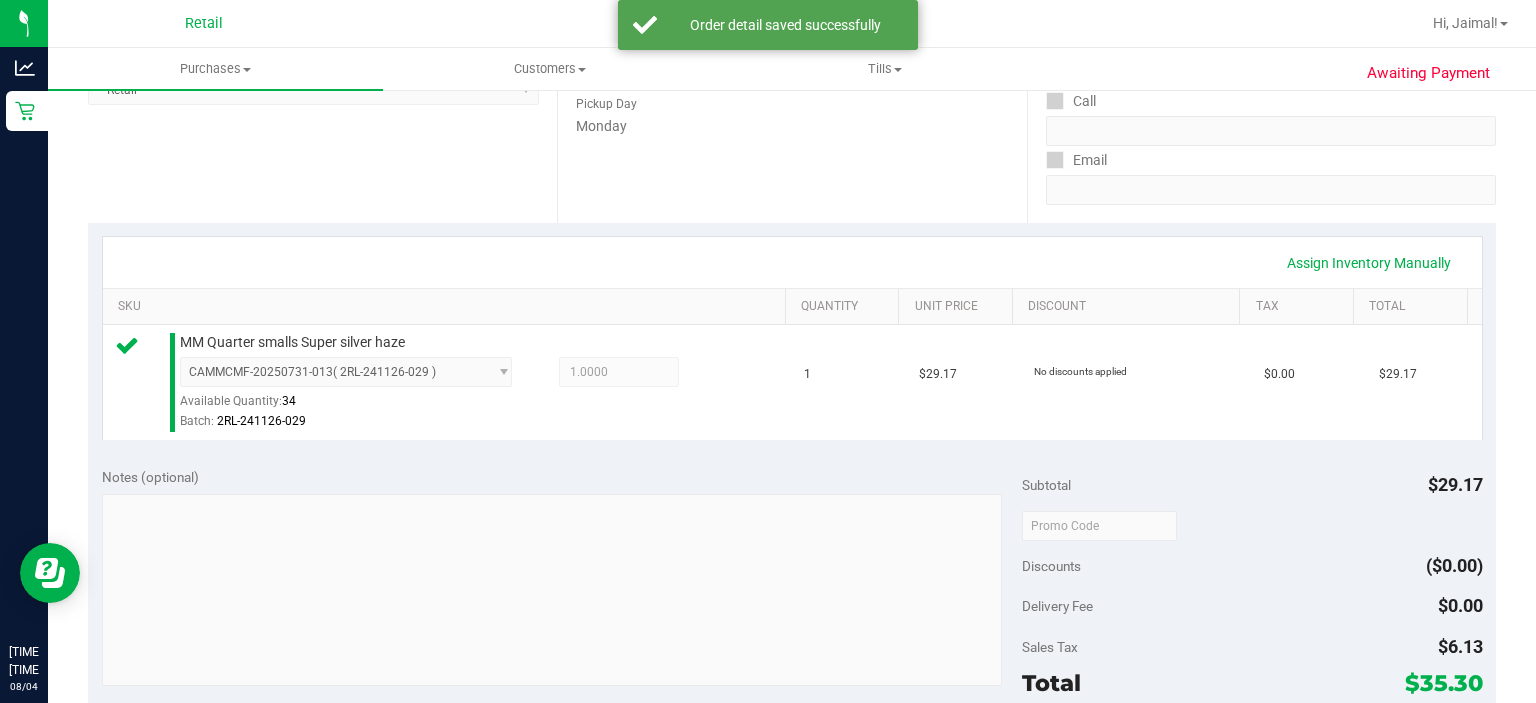 click on "Discounts
($0.00)" at bounding box center [1252, 566] 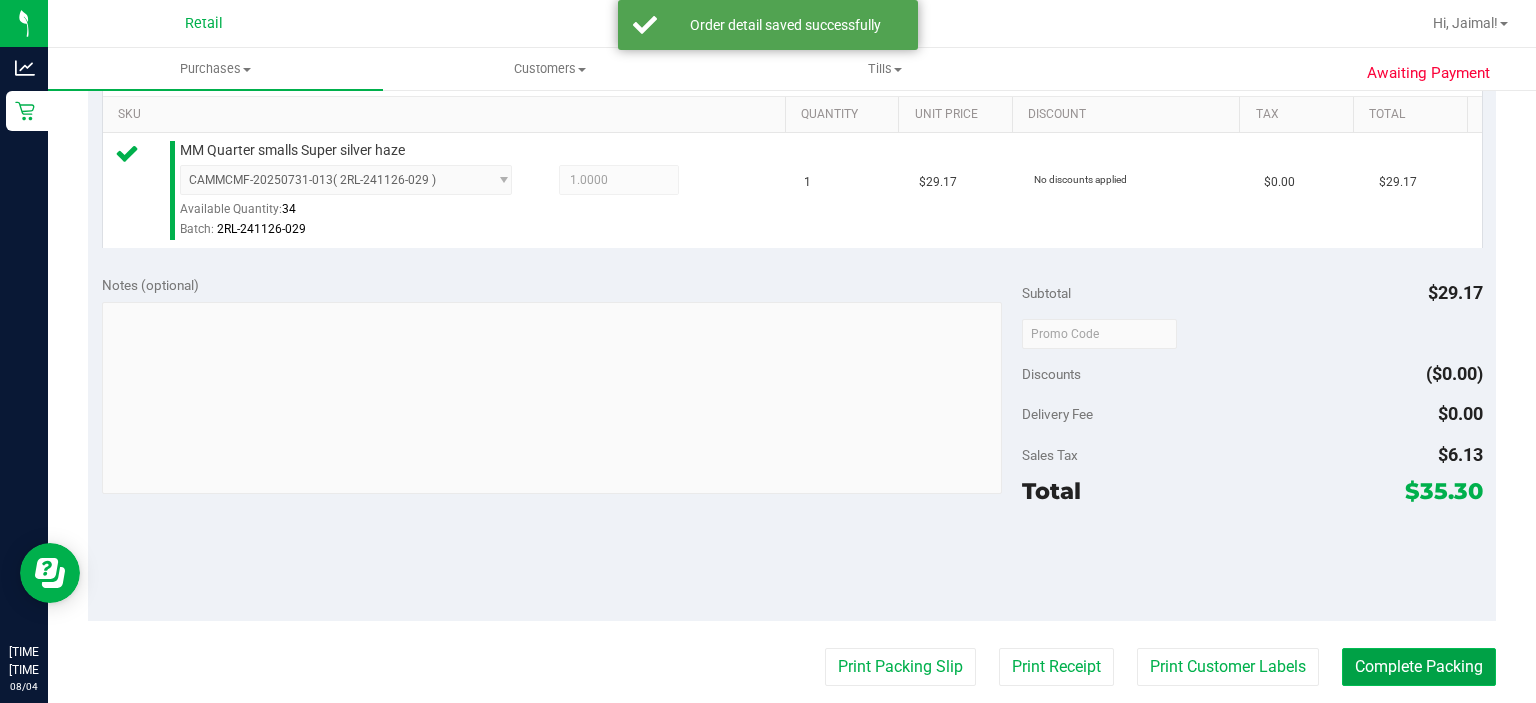 click on "Complete Packing" at bounding box center (1419, 667) 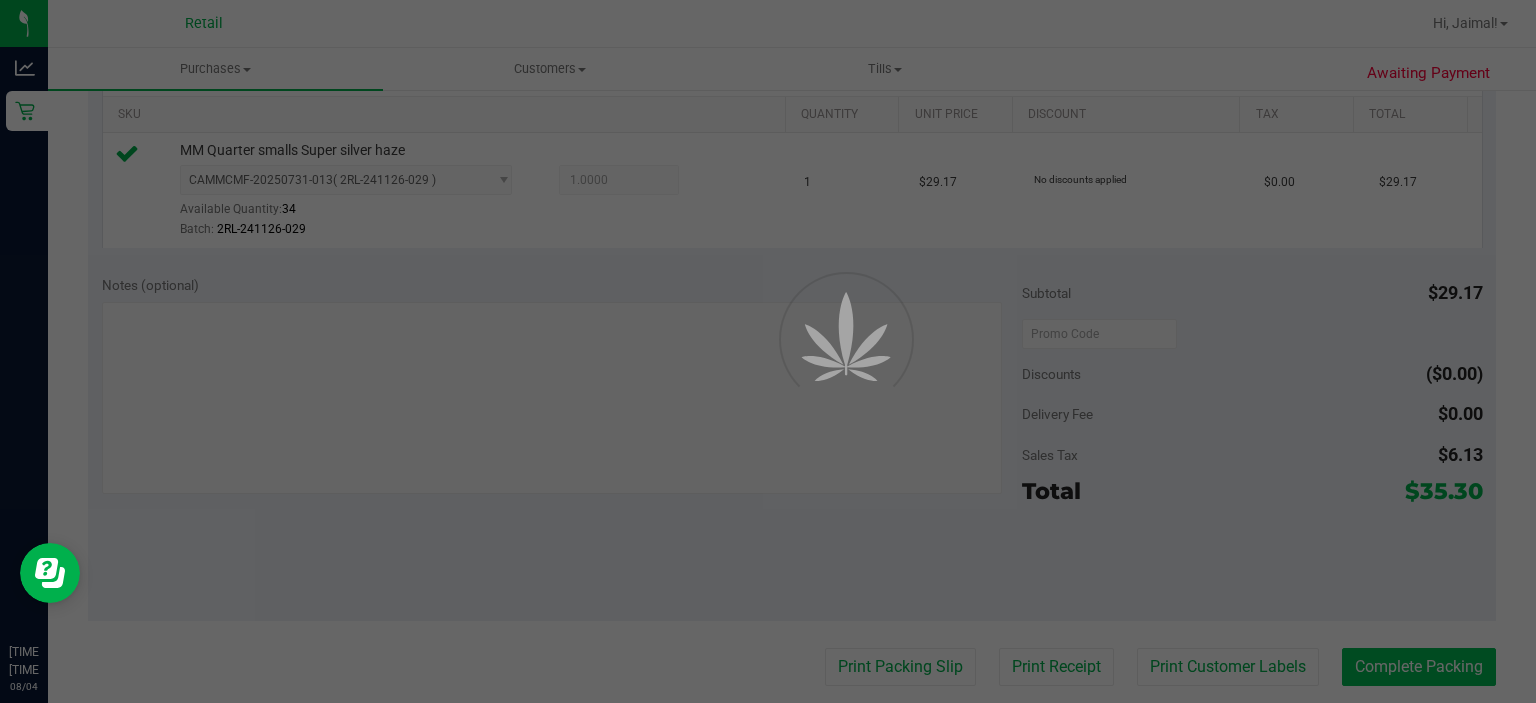 scroll, scrollTop: 0, scrollLeft: 0, axis: both 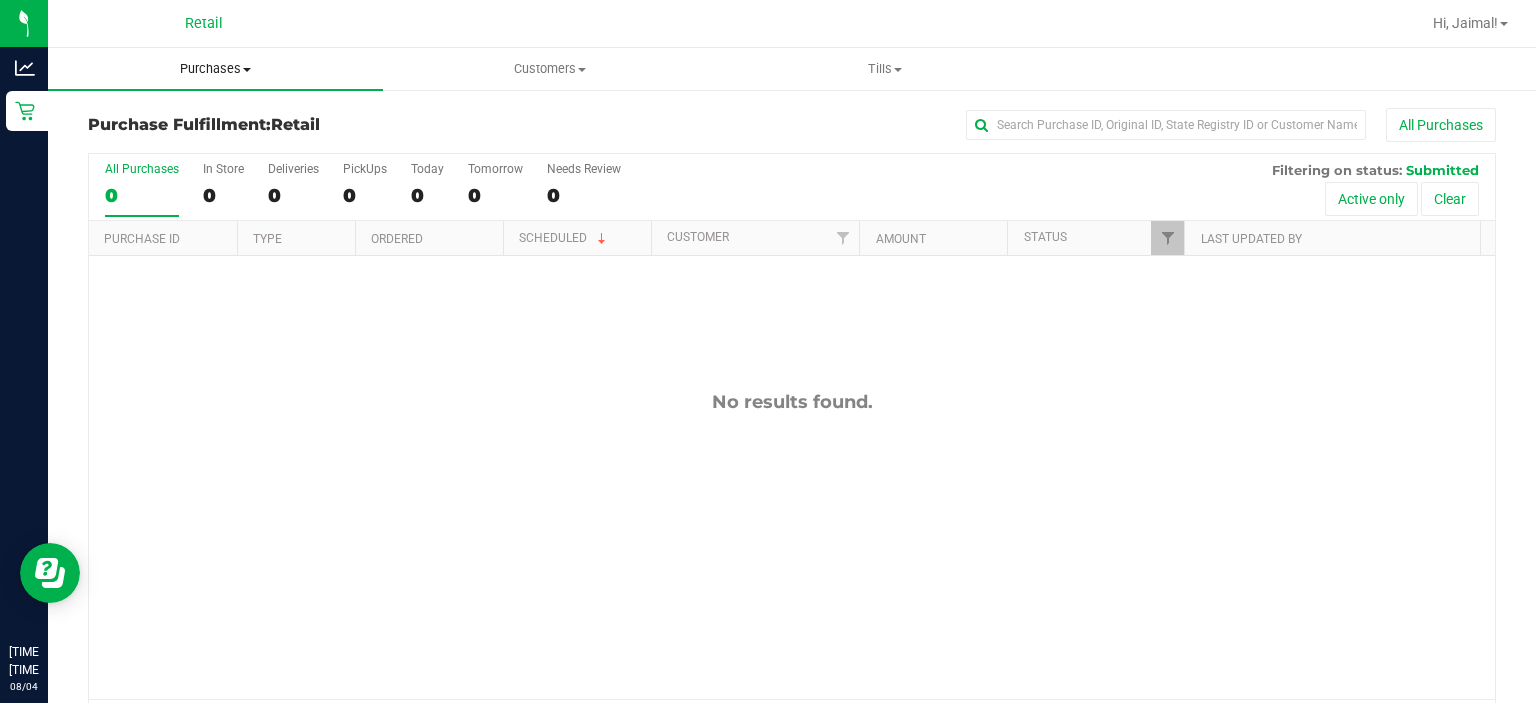 click on "Purchases" at bounding box center (215, 69) 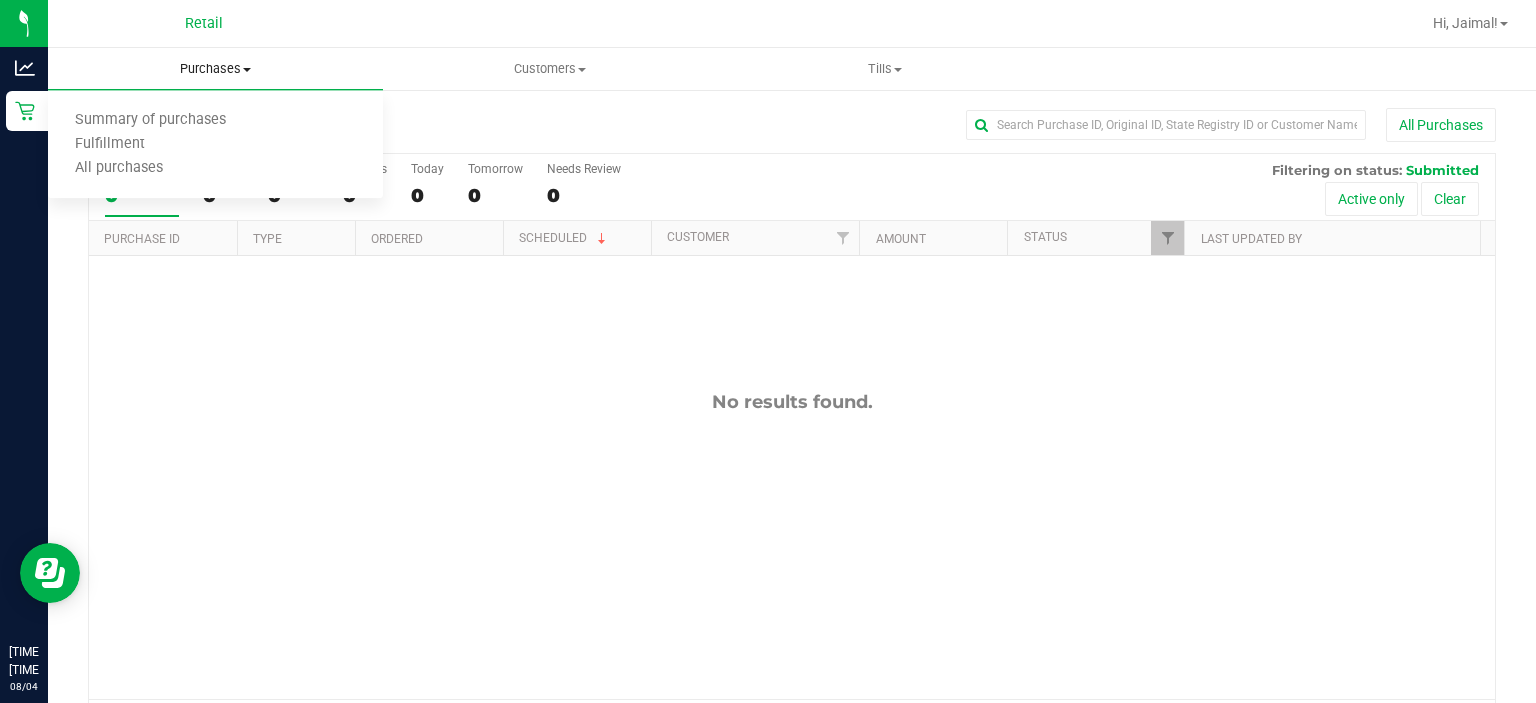 click on "Summary of purchases" at bounding box center (150, 120) 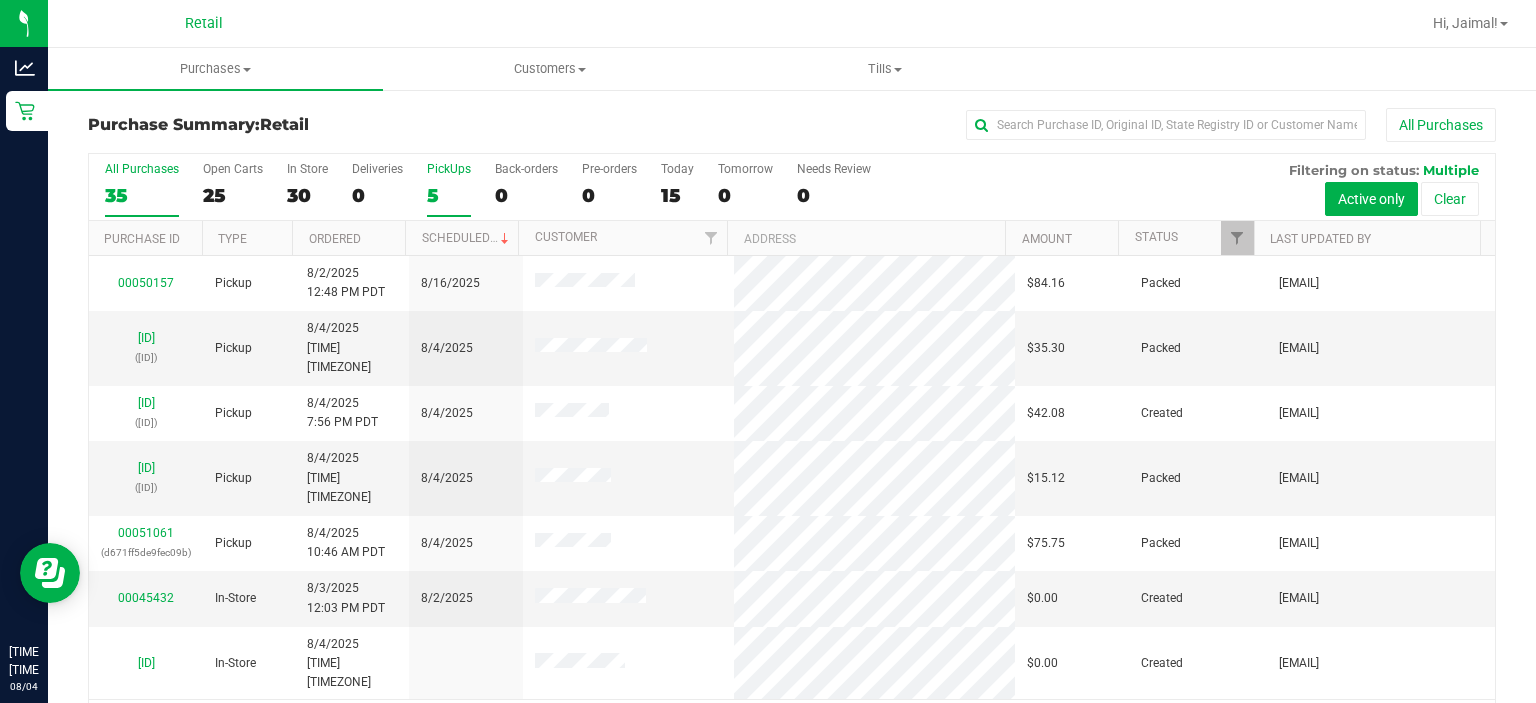 click on "PickUps" at bounding box center (449, 169) 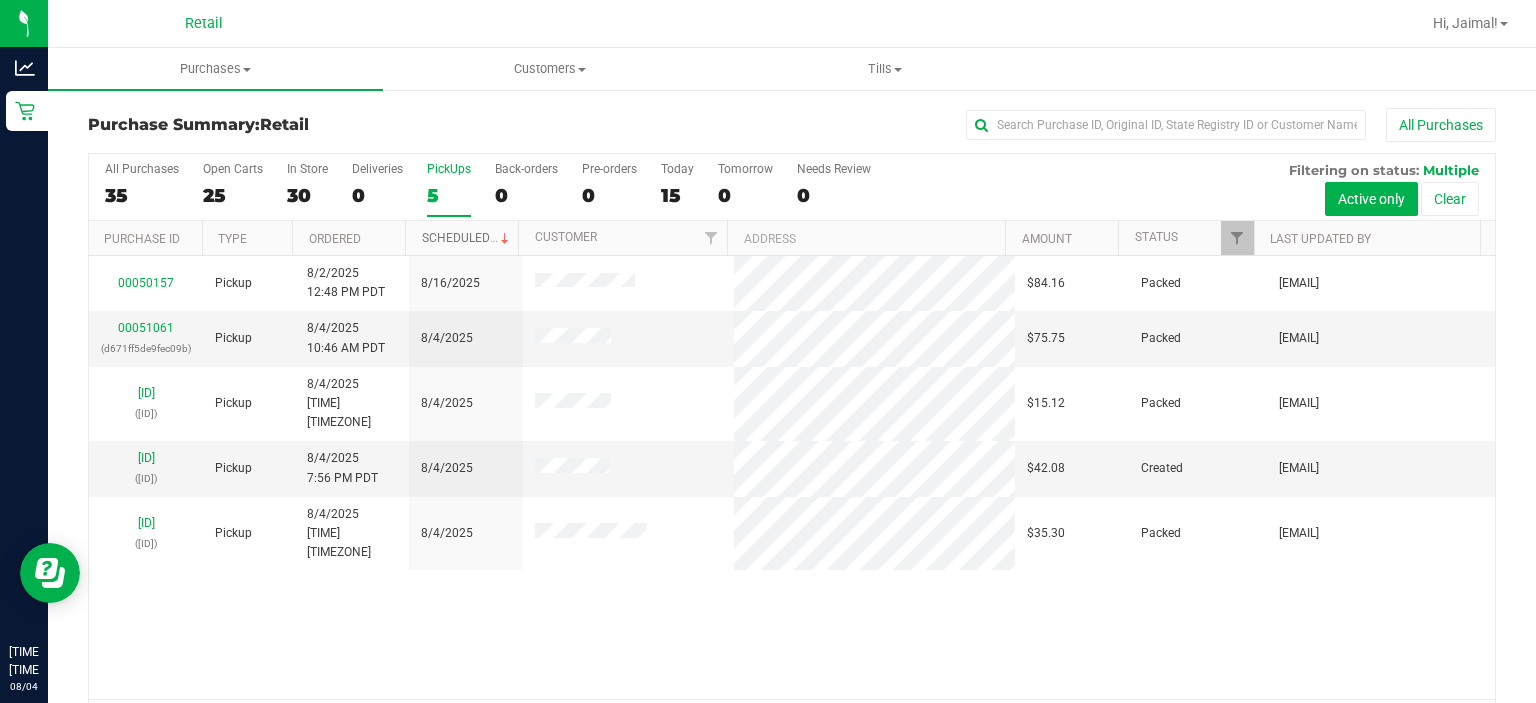 click on "Scheduled" at bounding box center [467, 238] 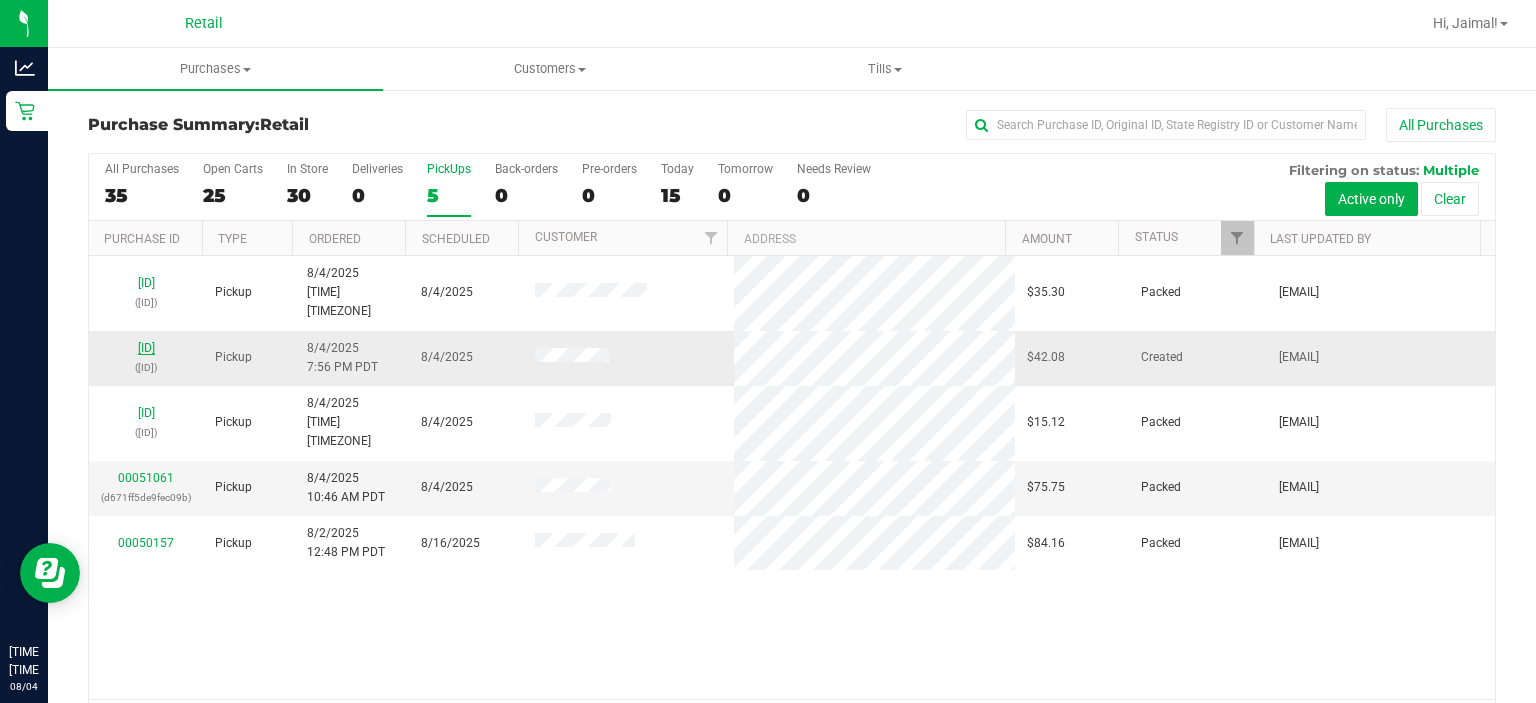 click on "[ID]" at bounding box center [146, 348] 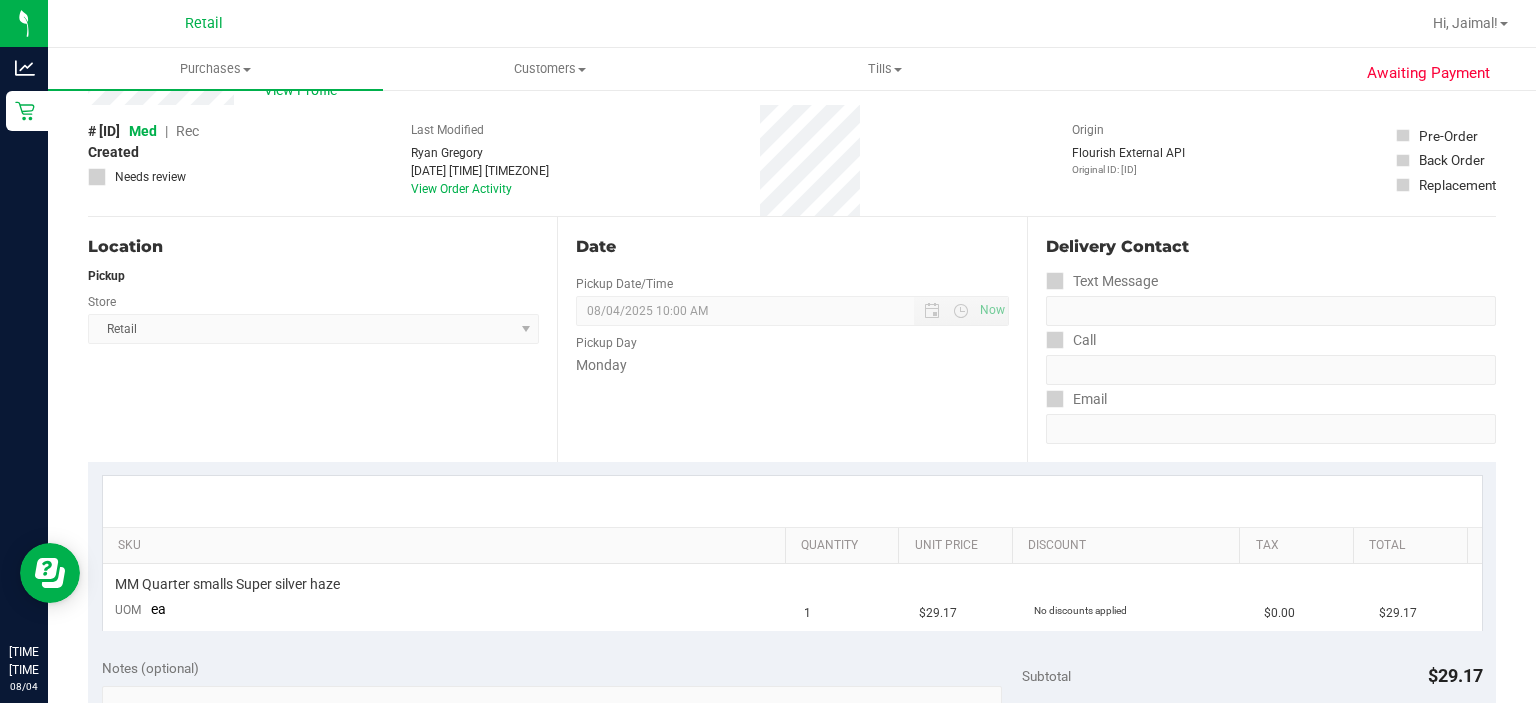 scroll, scrollTop: 0, scrollLeft: 0, axis: both 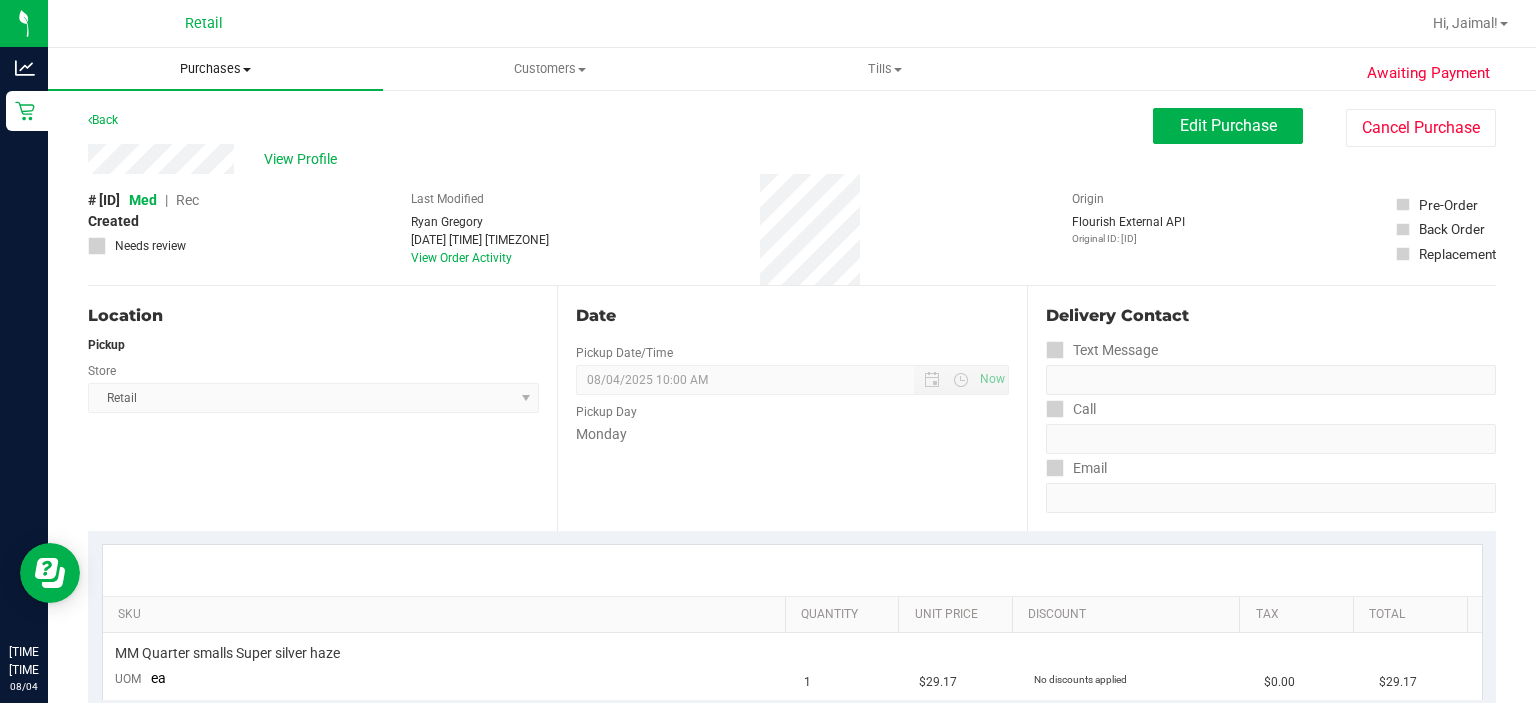click on "Purchases" at bounding box center [215, 69] 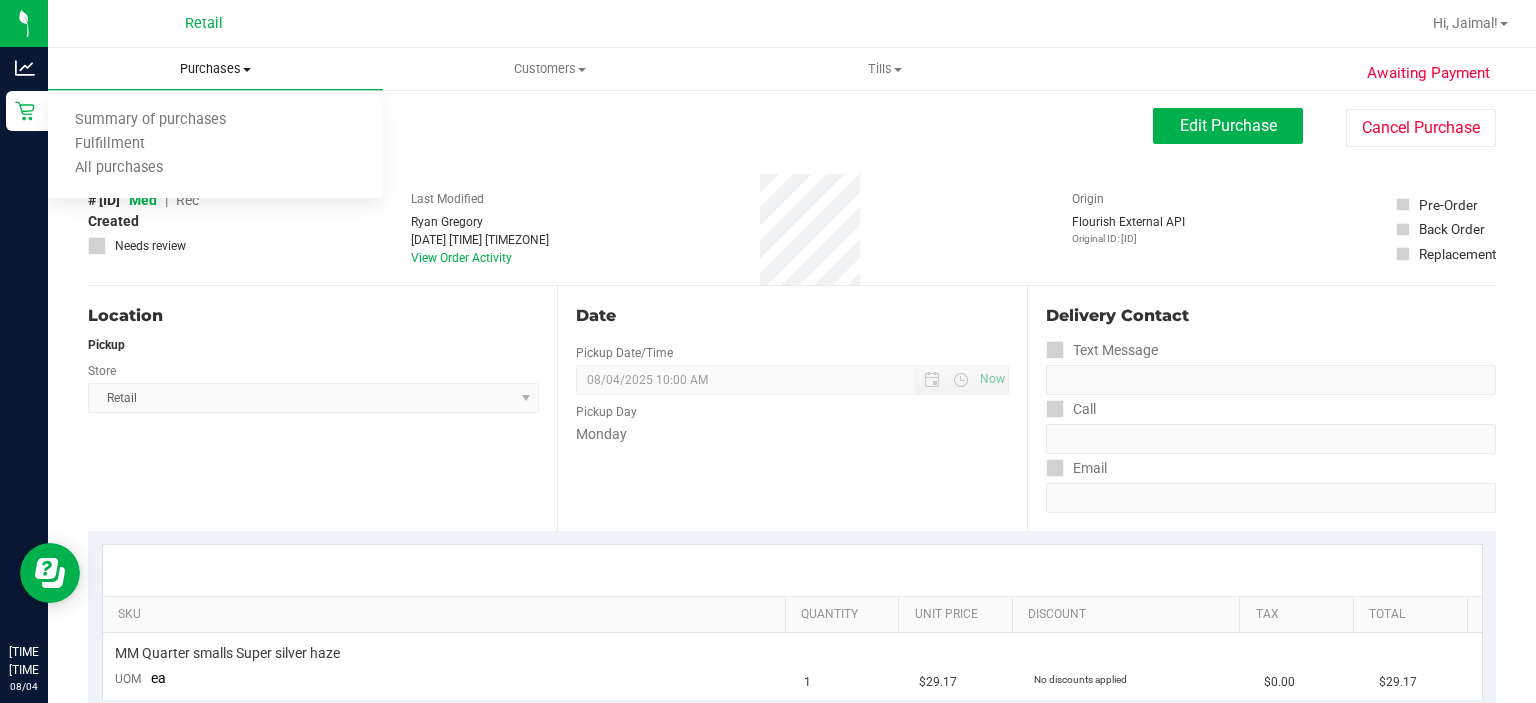 click on "Summary of purchases" at bounding box center [150, 120] 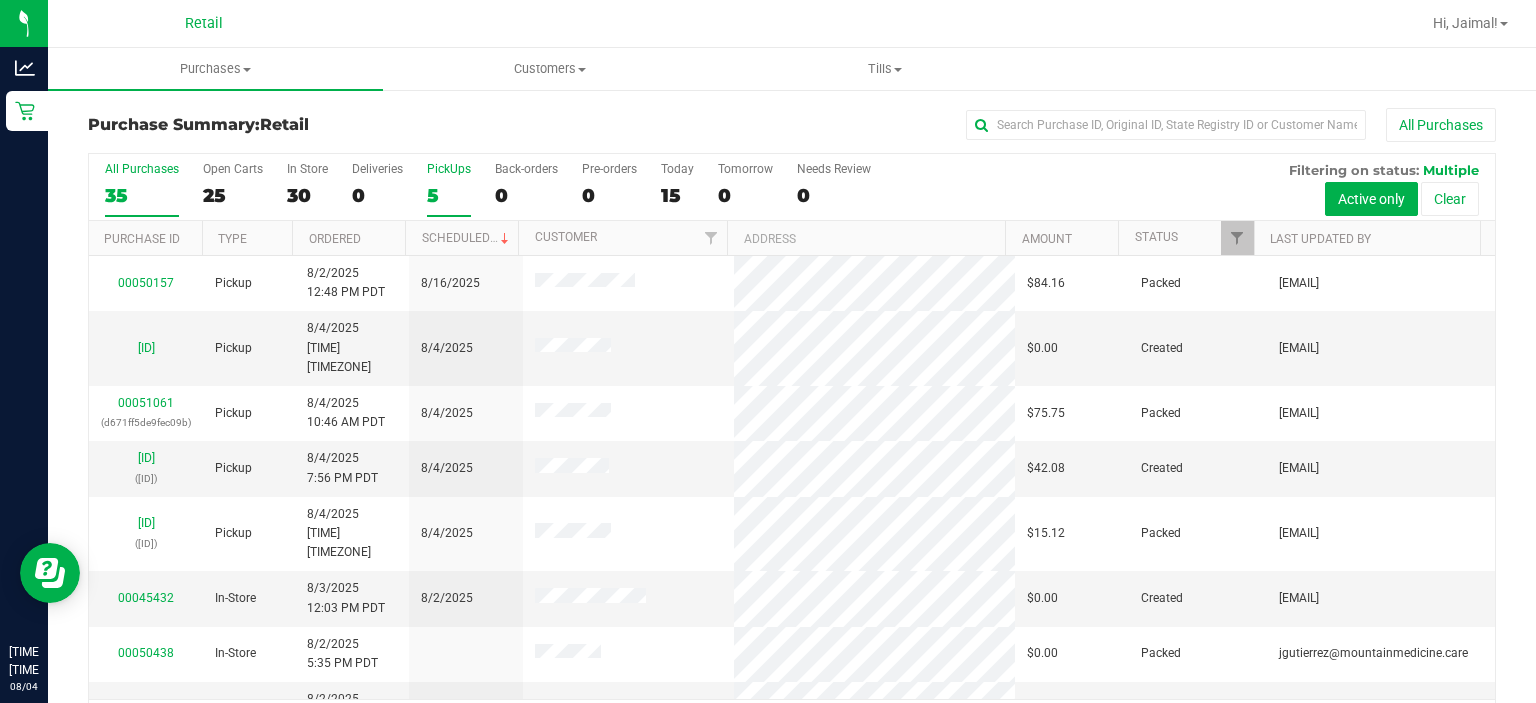 click on "PickUps" at bounding box center [449, 169] 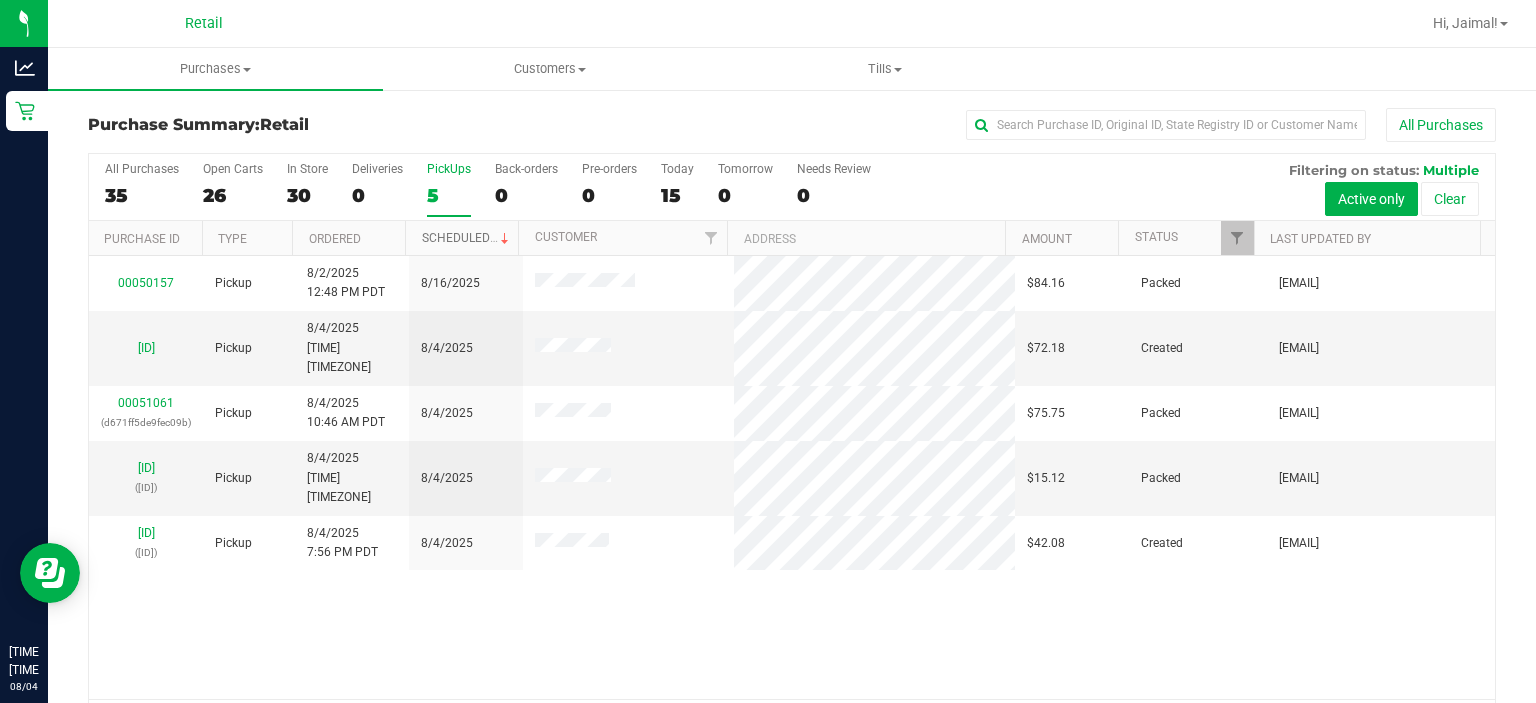 click on "Scheduled" at bounding box center (467, 238) 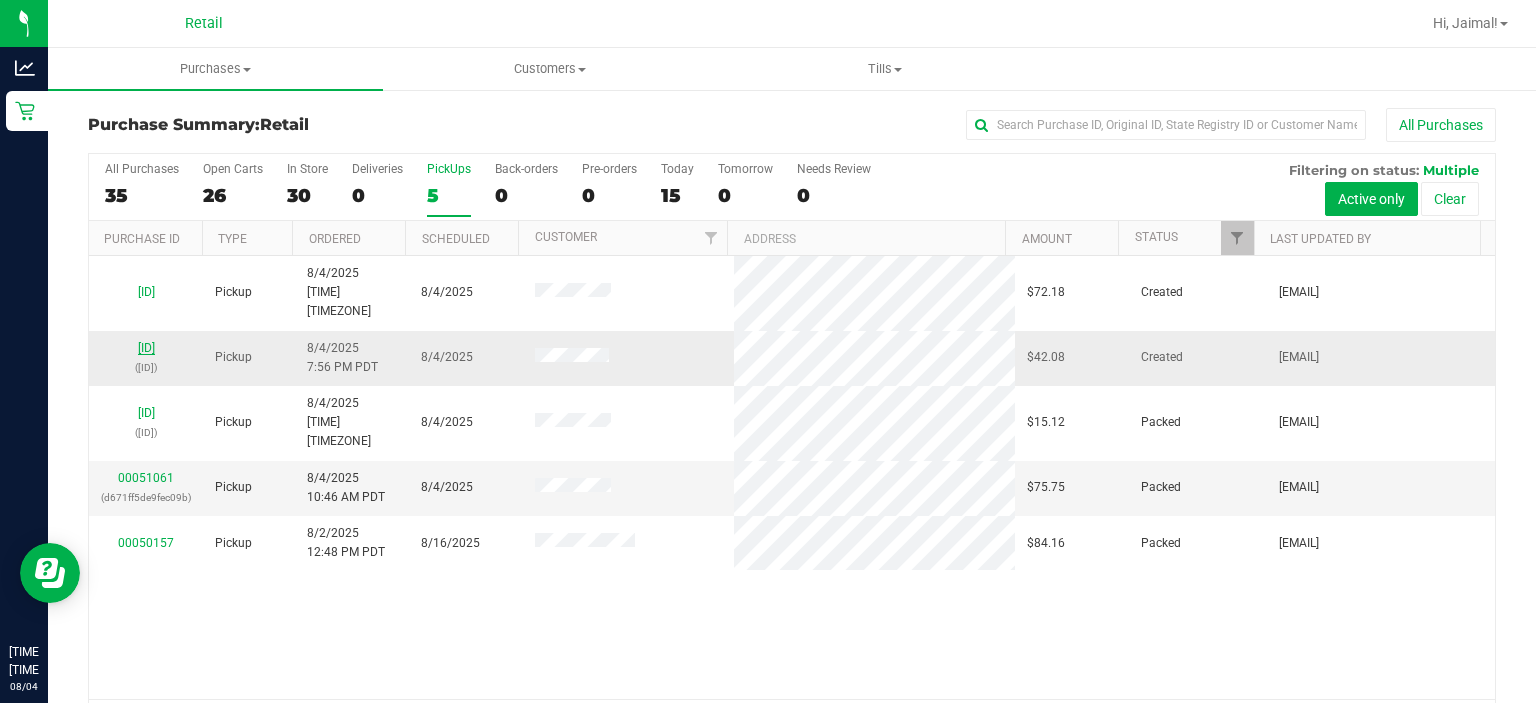 click on "[ID]" at bounding box center [146, 348] 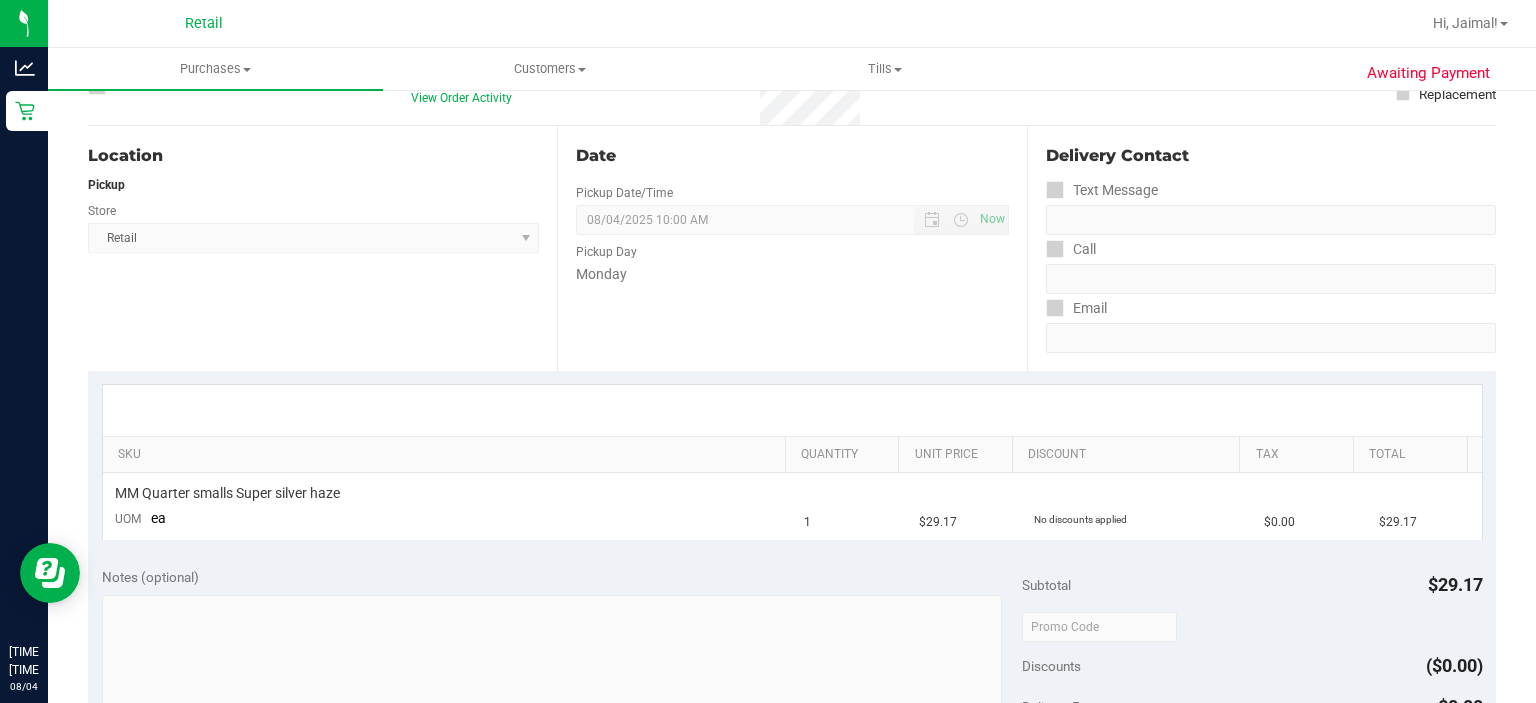 scroll, scrollTop: 0, scrollLeft: 0, axis: both 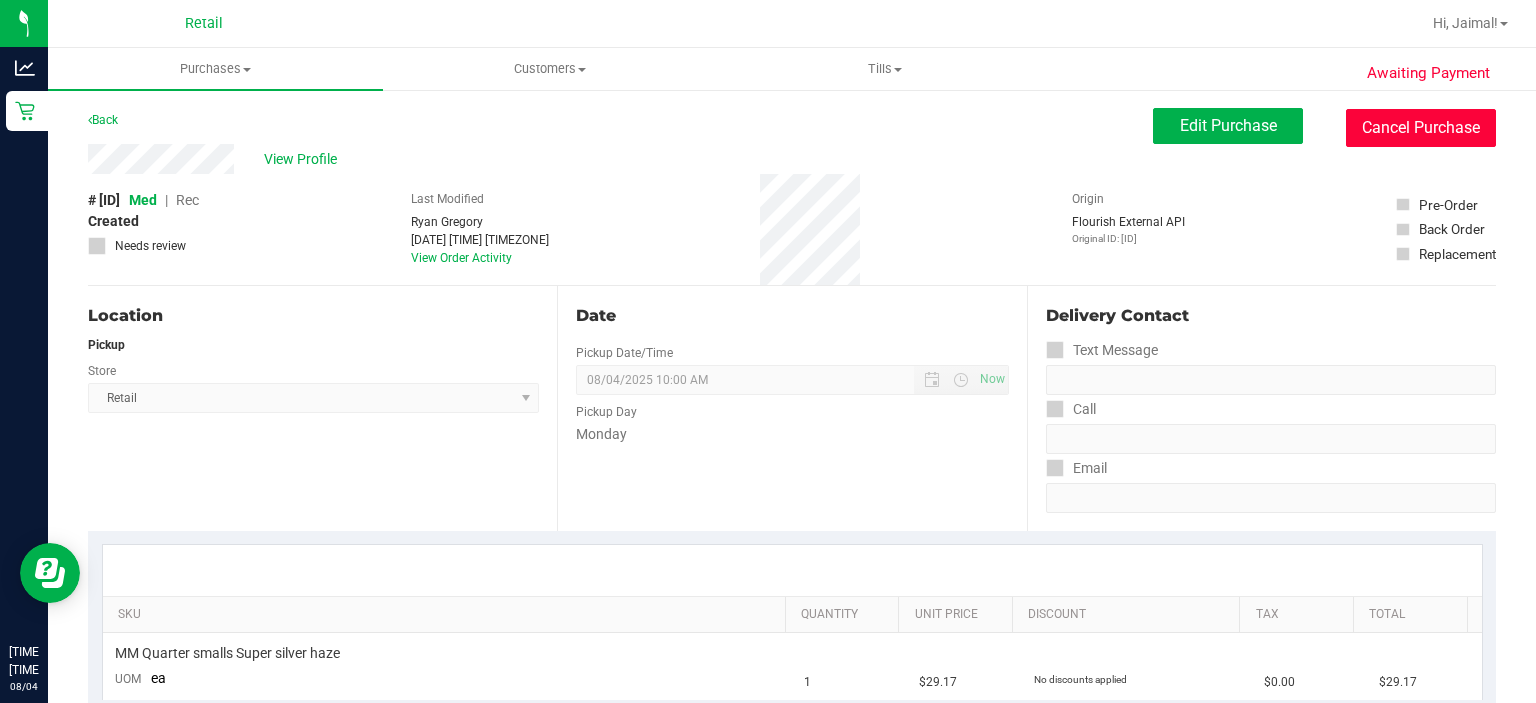 click on "Cancel Purchase" at bounding box center [1421, 128] 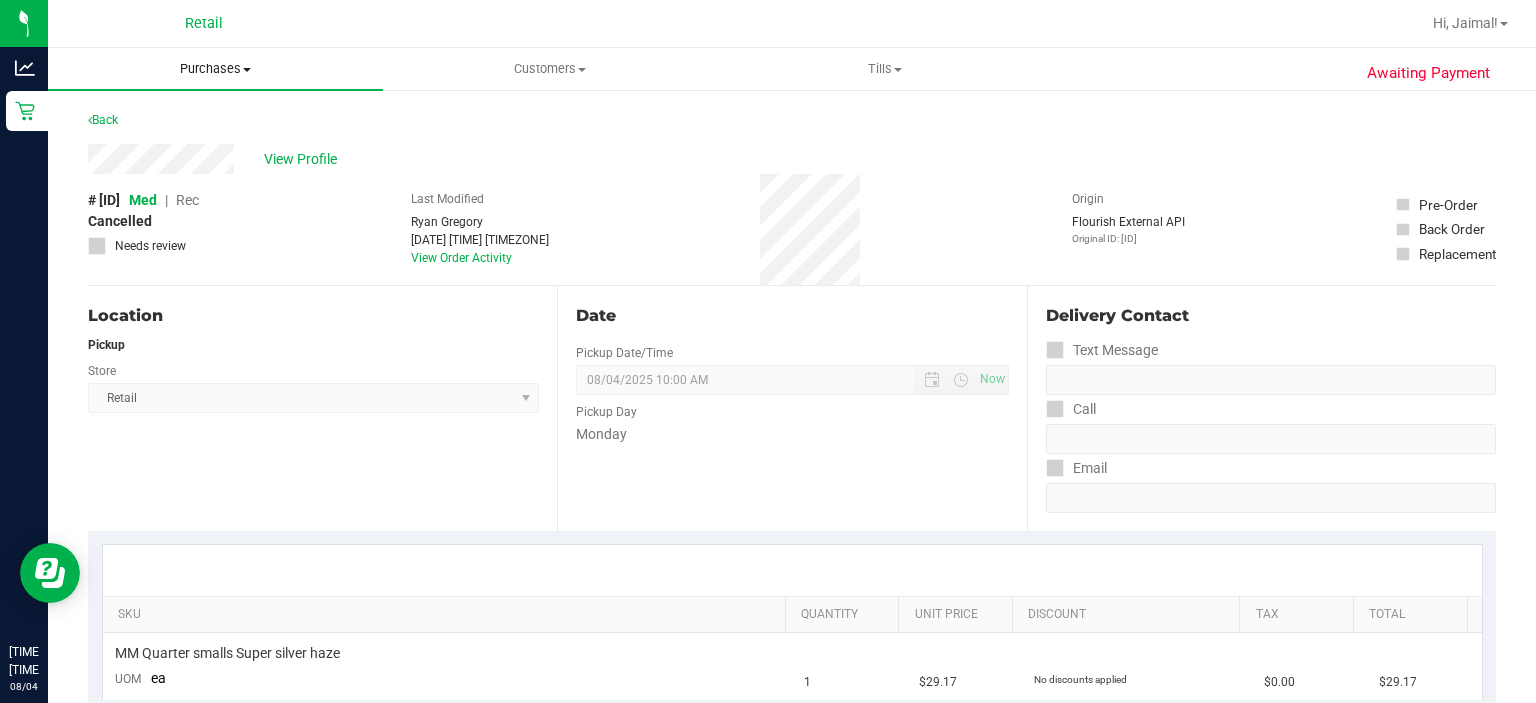 click on "Purchases" at bounding box center [215, 69] 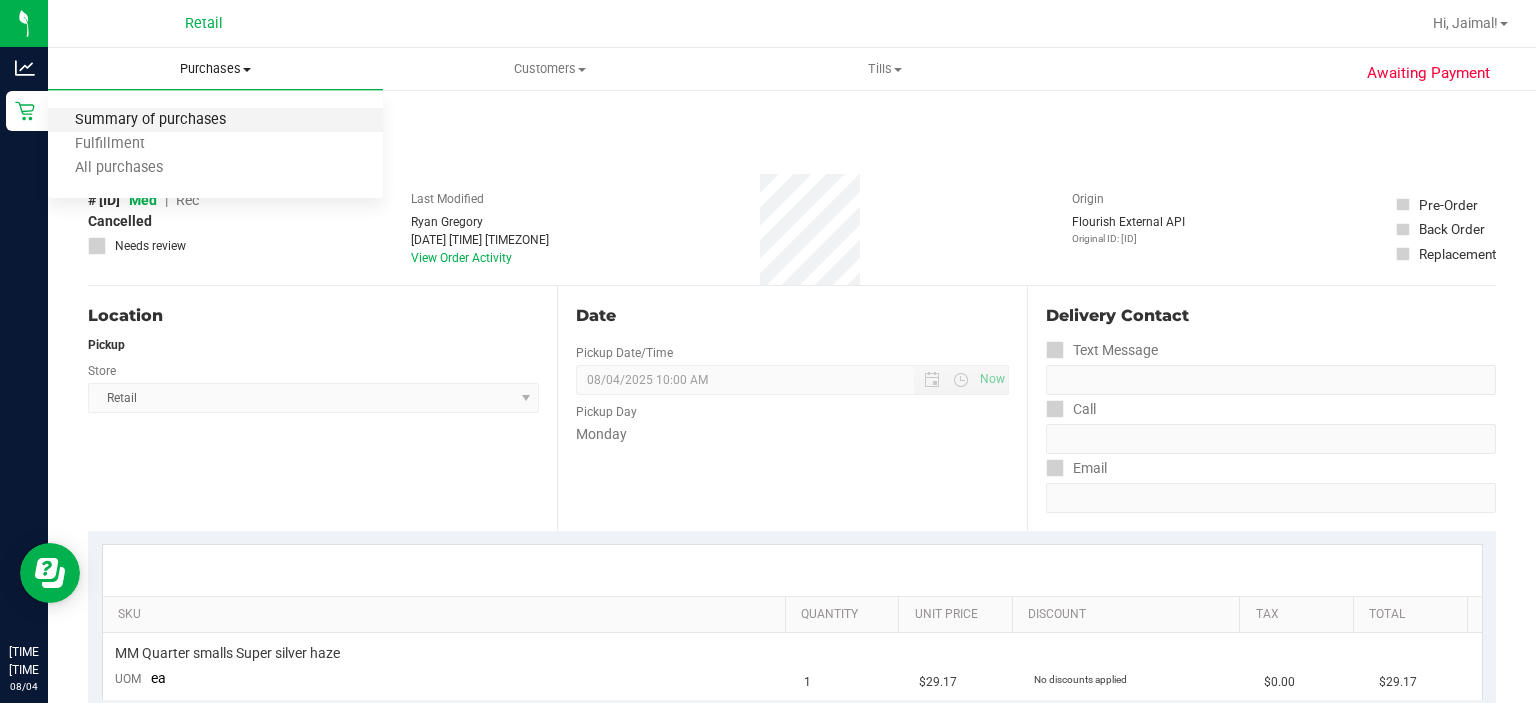 click on "Summary of purchases" at bounding box center [150, 120] 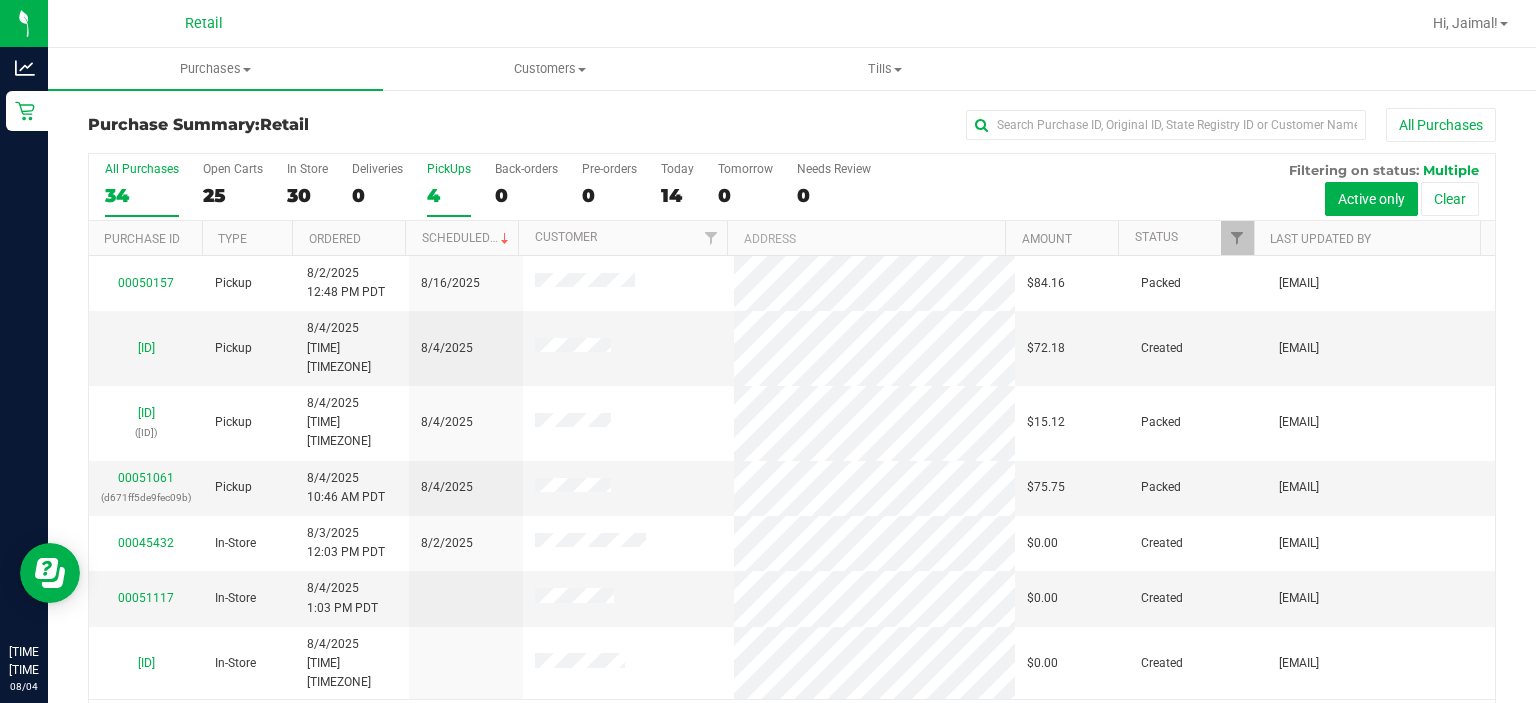 click on "PickUps" at bounding box center (449, 169) 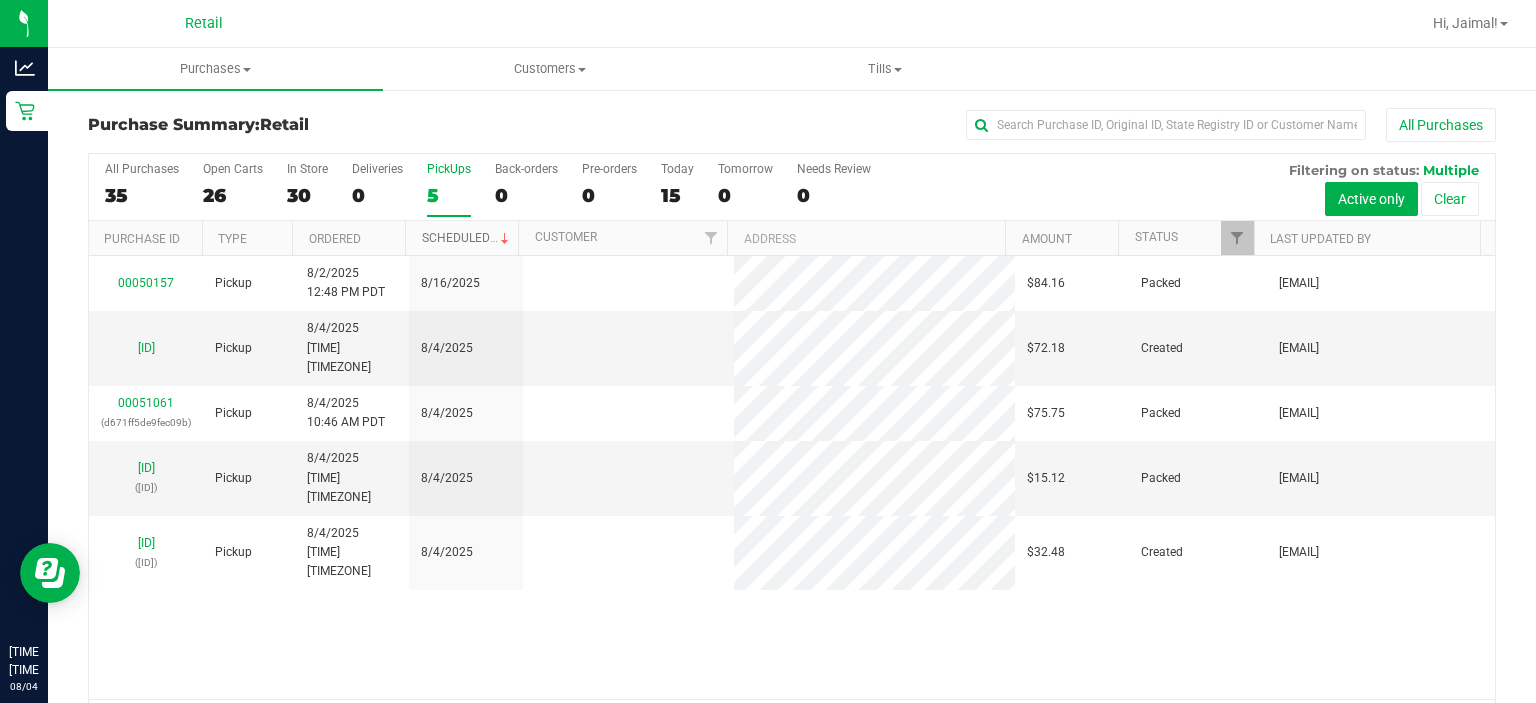 click on "Scheduled" at bounding box center (467, 238) 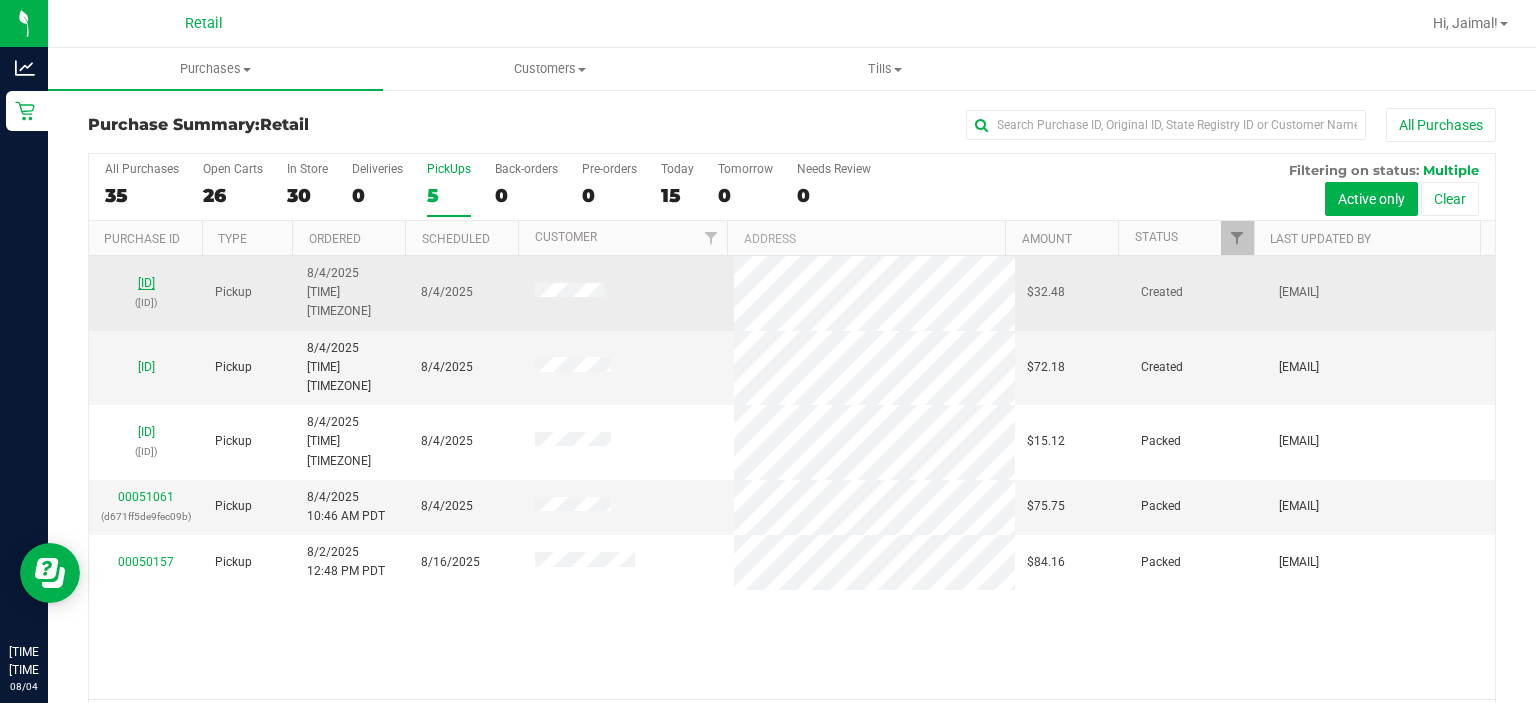 click on "[ID]" at bounding box center (146, 283) 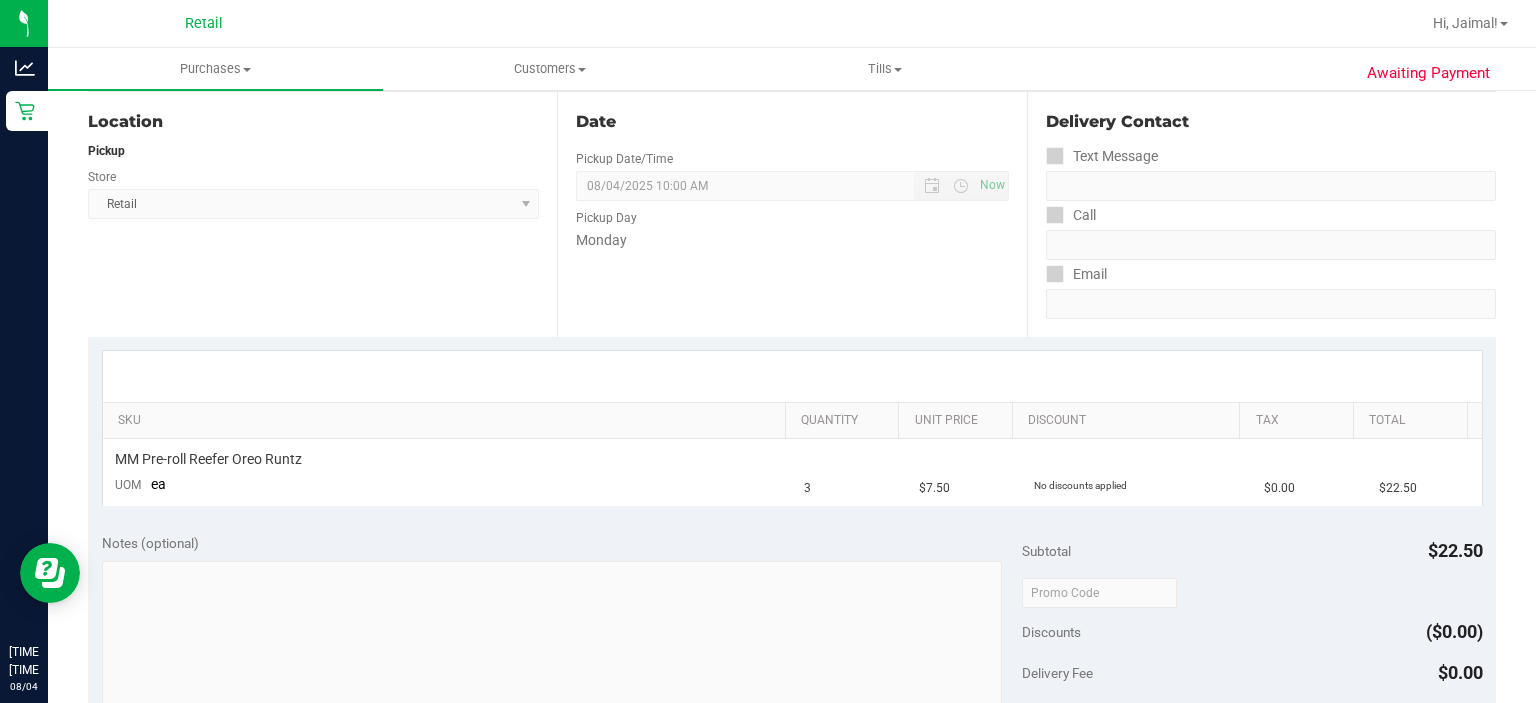 scroll, scrollTop: 0, scrollLeft: 0, axis: both 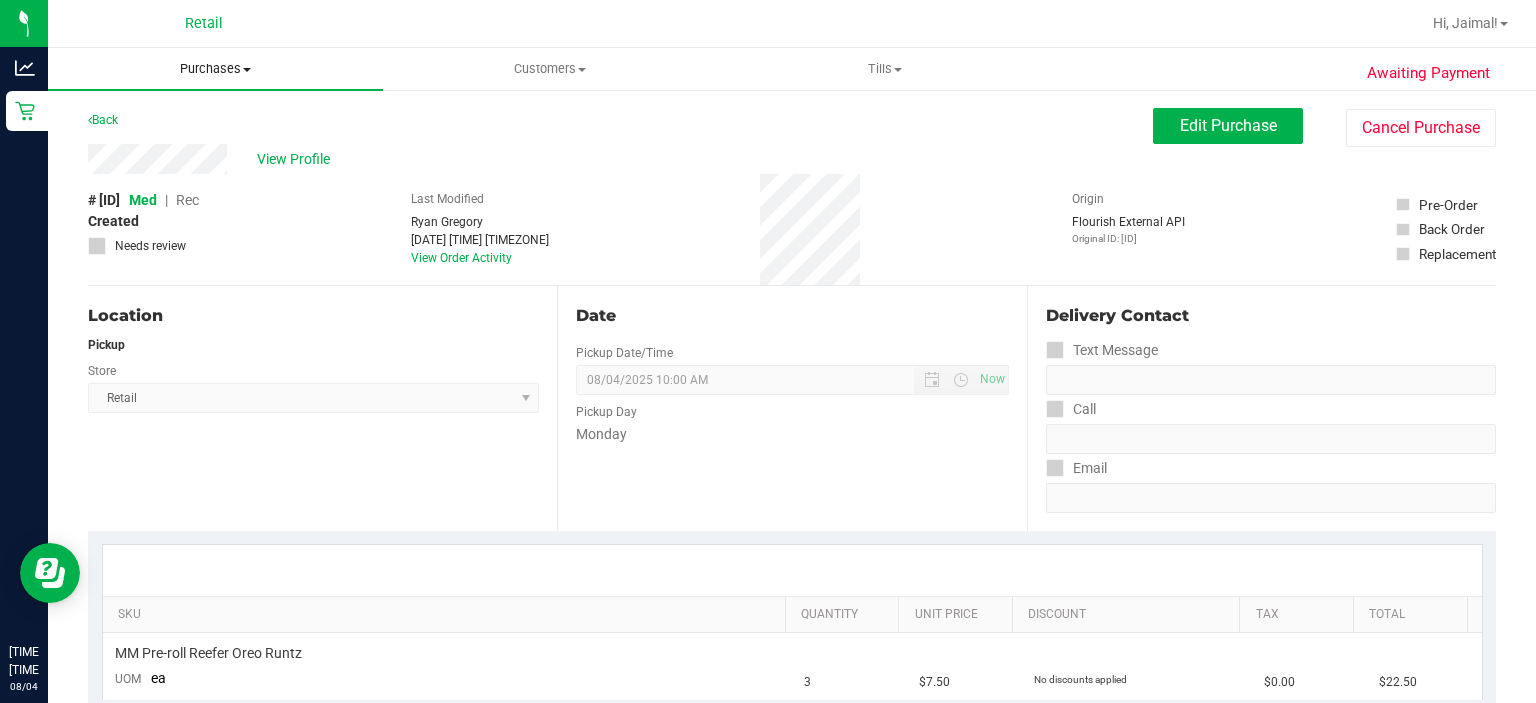 click on "Purchases" at bounding box center (215, 69) 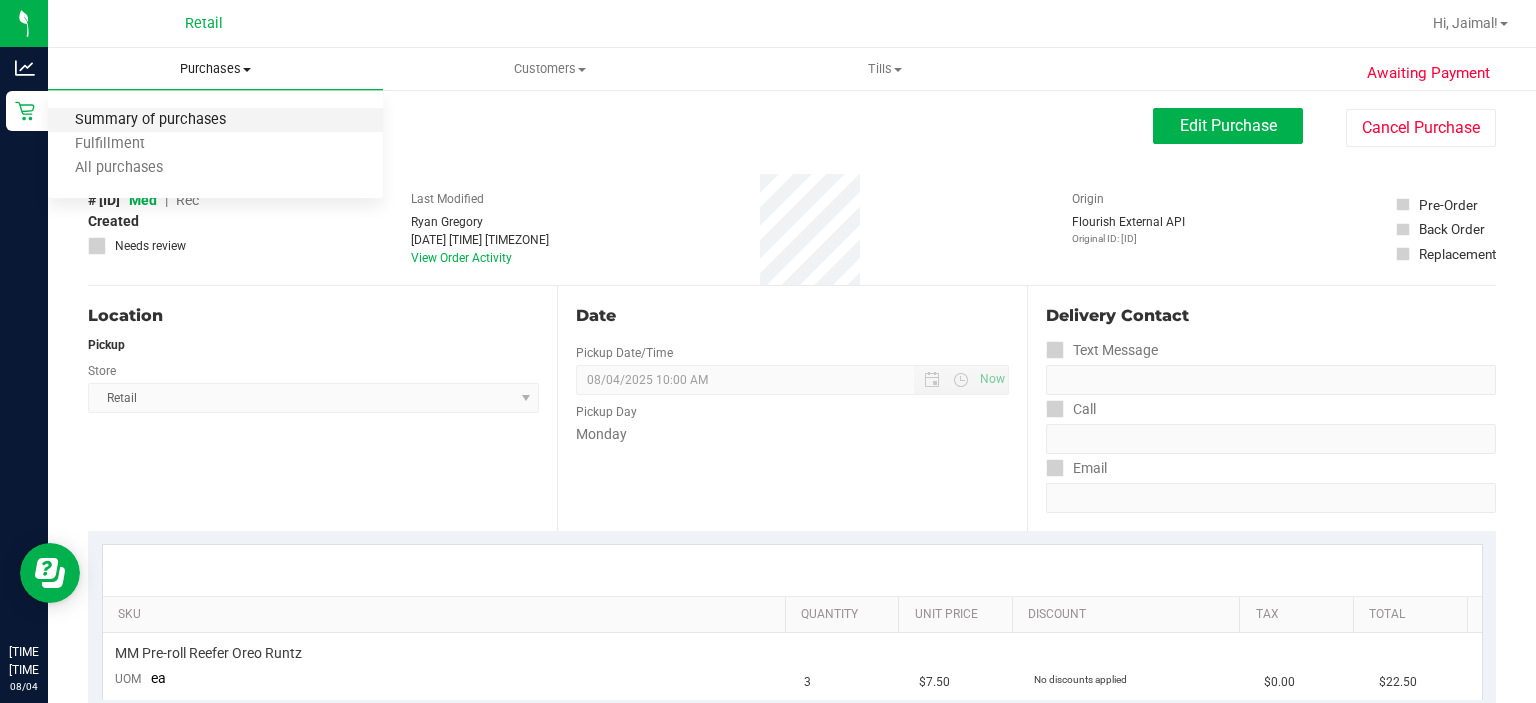click on "Summary of purchases" at bounding box center (150, 120) 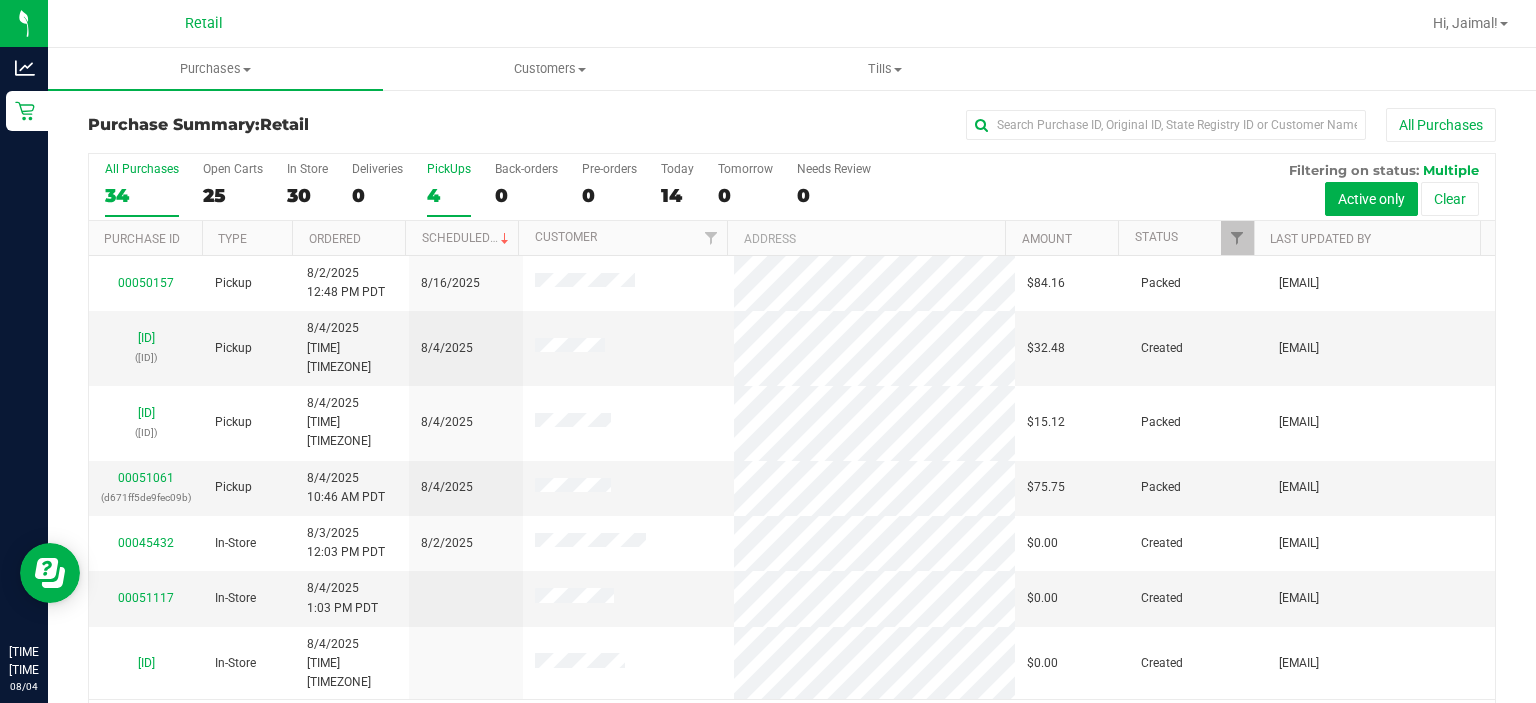 click on "PickUps" at bounding box center (449, 169) 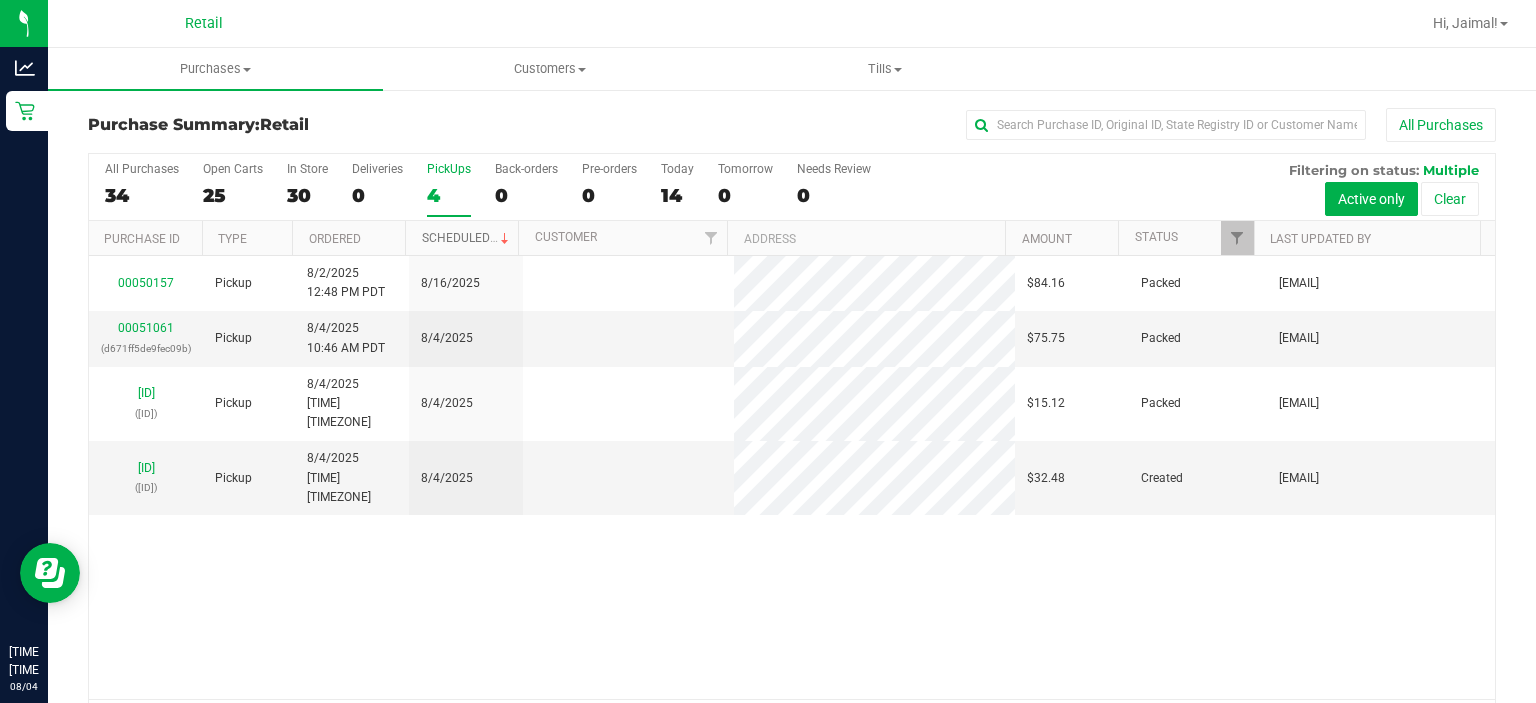 click on "Scheduled" at bounding box center (467, 238) 